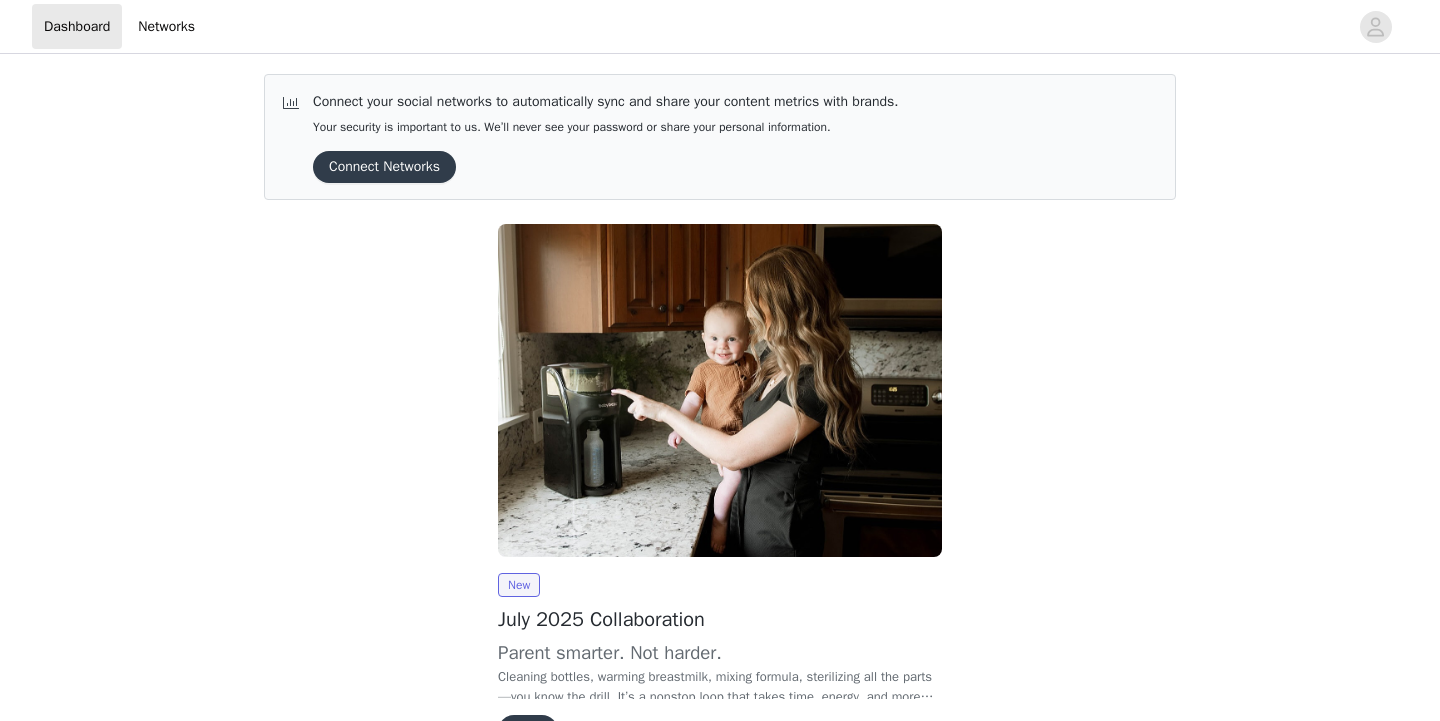 scroll, scrollTop: 0, scrollLeft: 0, axis: both 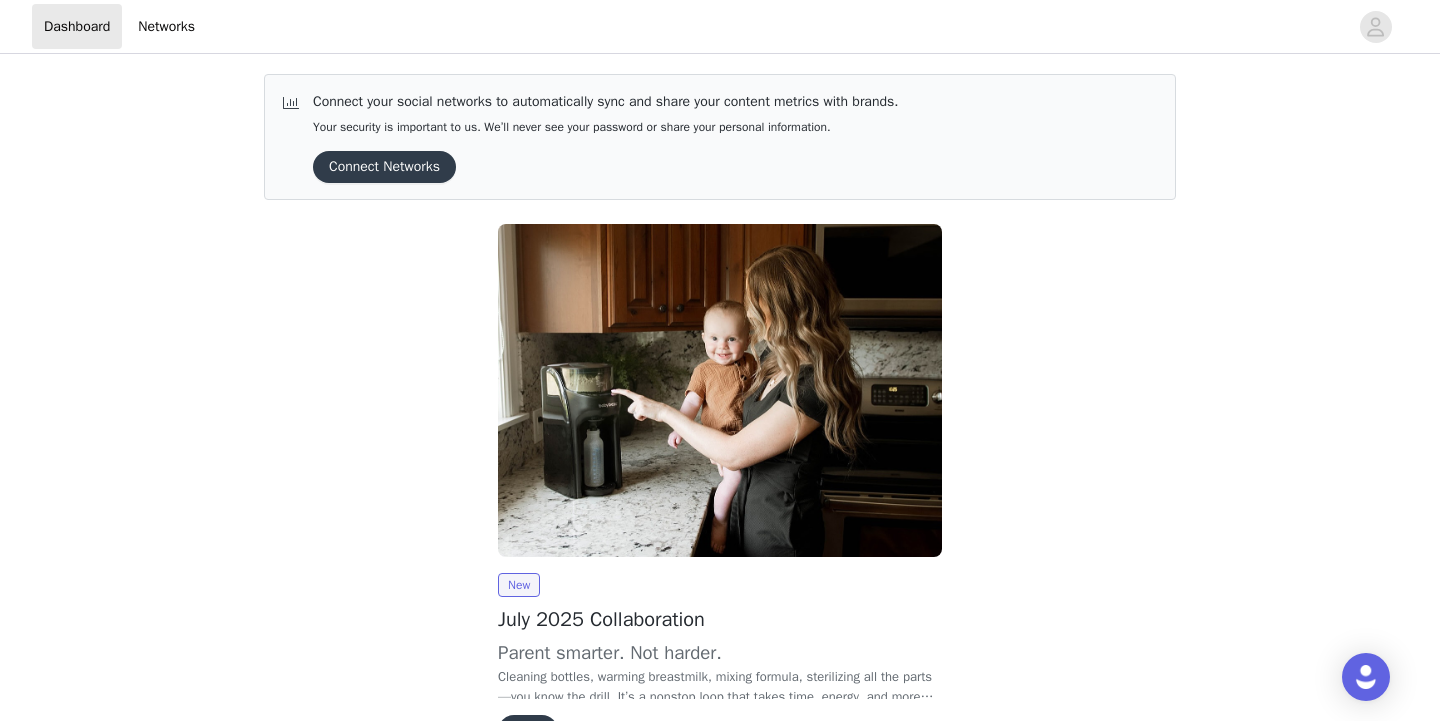 click on "Connect Networks" at bounding box center (384, 167) 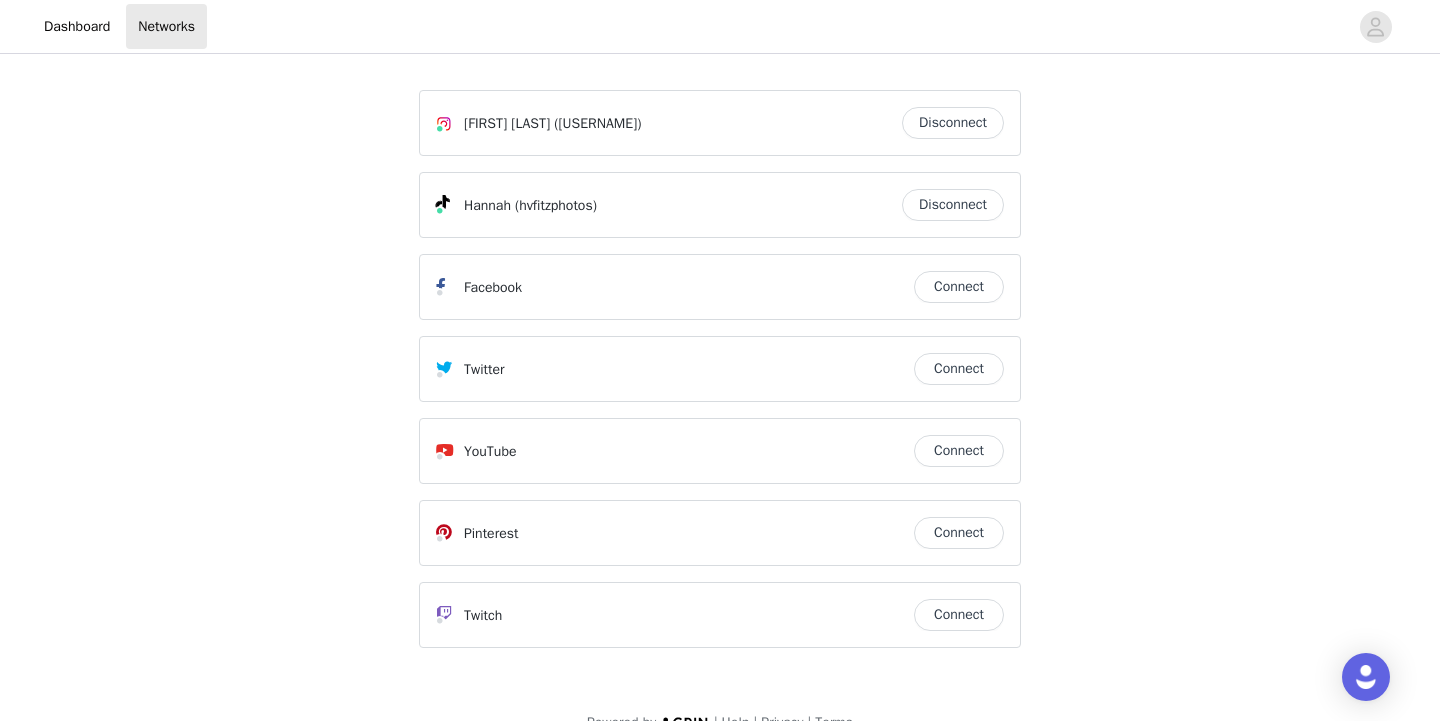 scroll, scrollTop: 0, scrollLeft: 0, axis: both 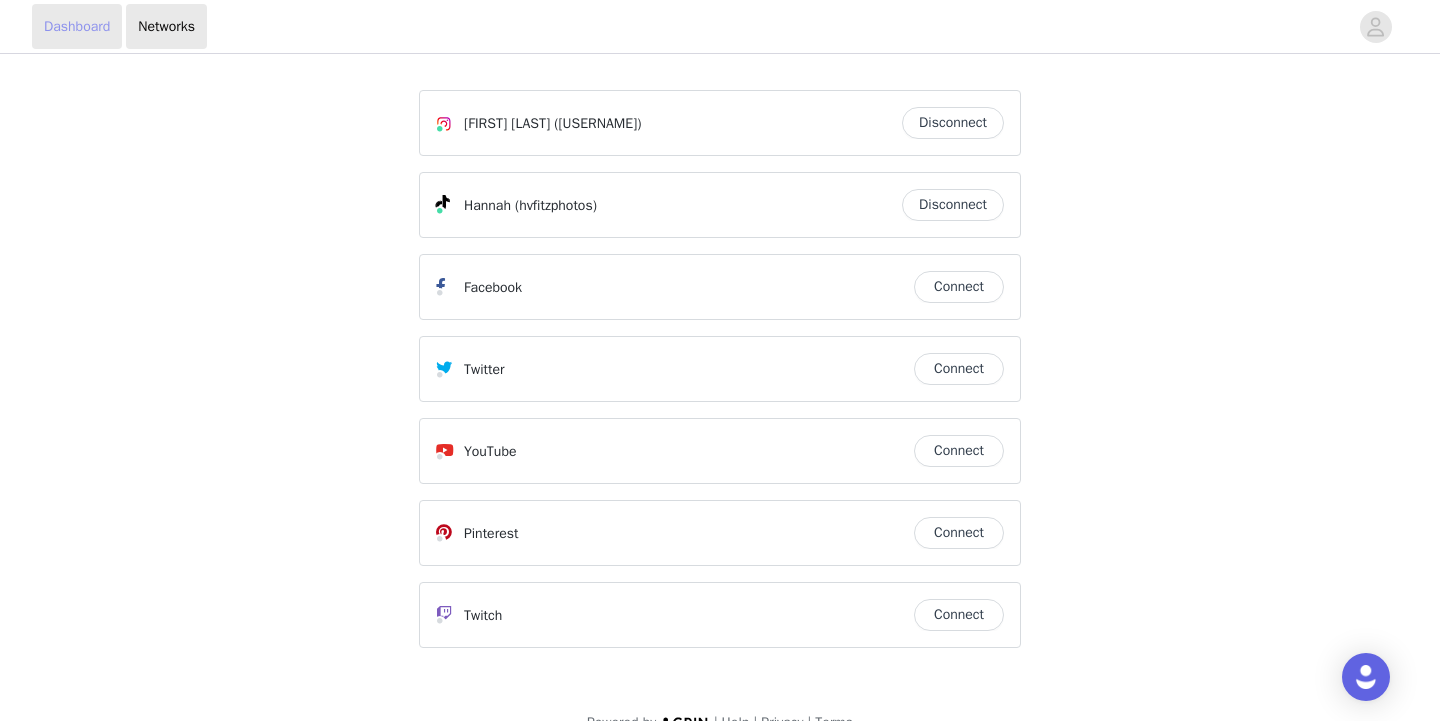 click on "Dashboard" at bounding box center [77, 26] 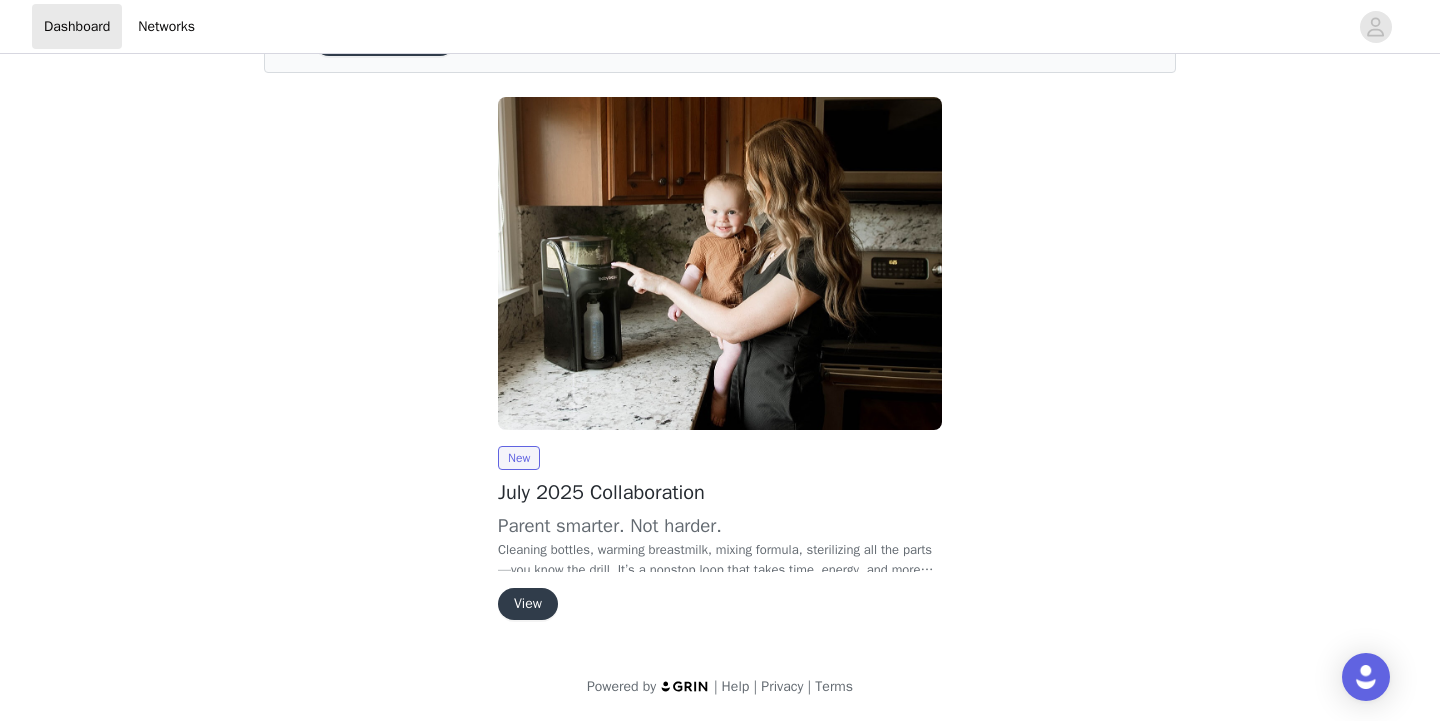 scroll, scrollTop: 127, scrollLeft: 0, axis: vertical 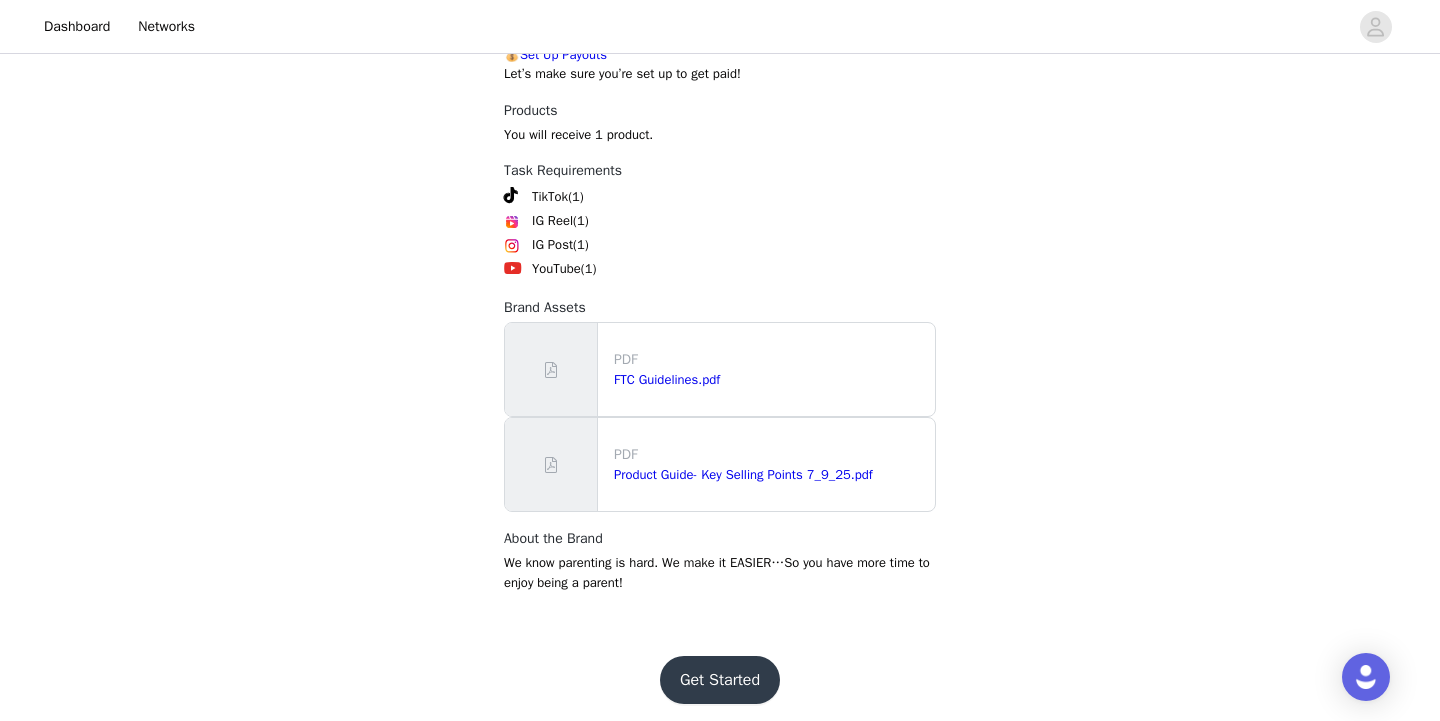 click on "Get Started" at bounding box center (720, 680) 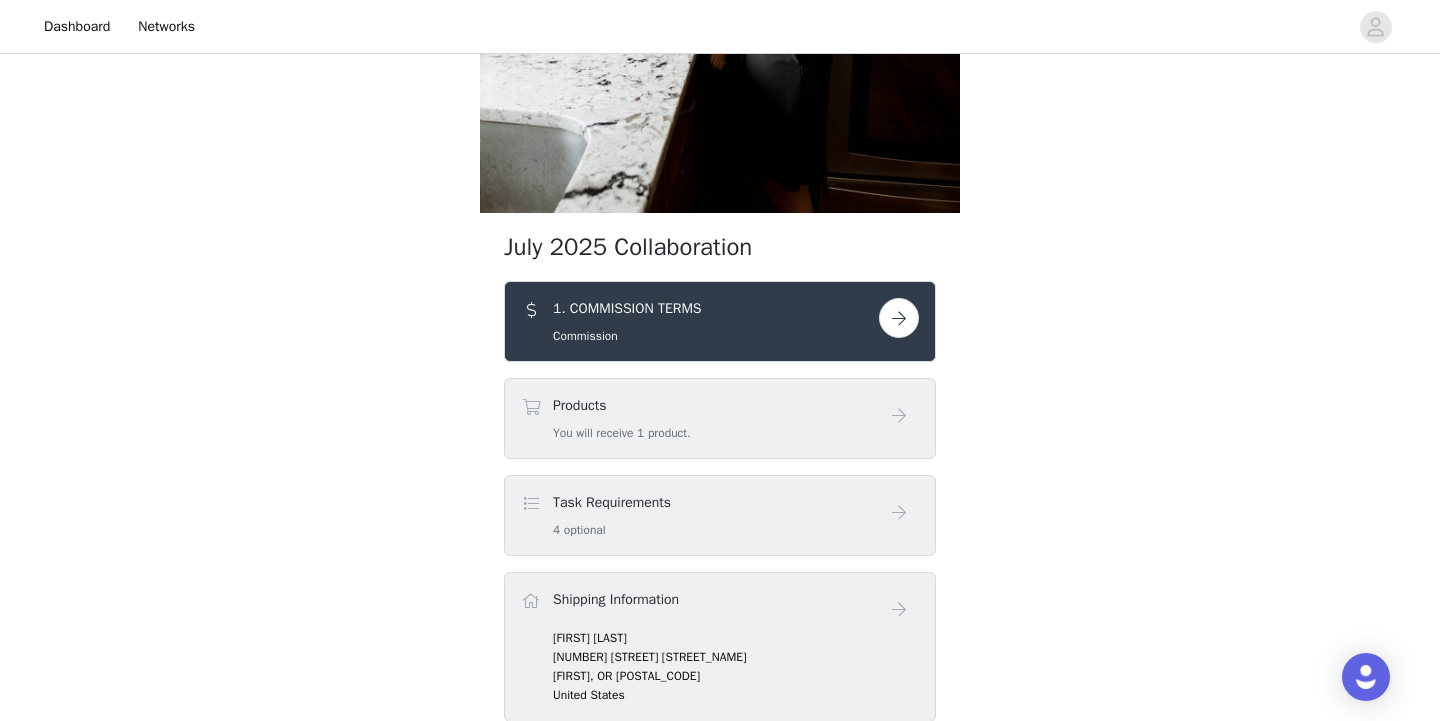 scroll, scrollTop: 529, scrollLeft: 0, axis: vertical 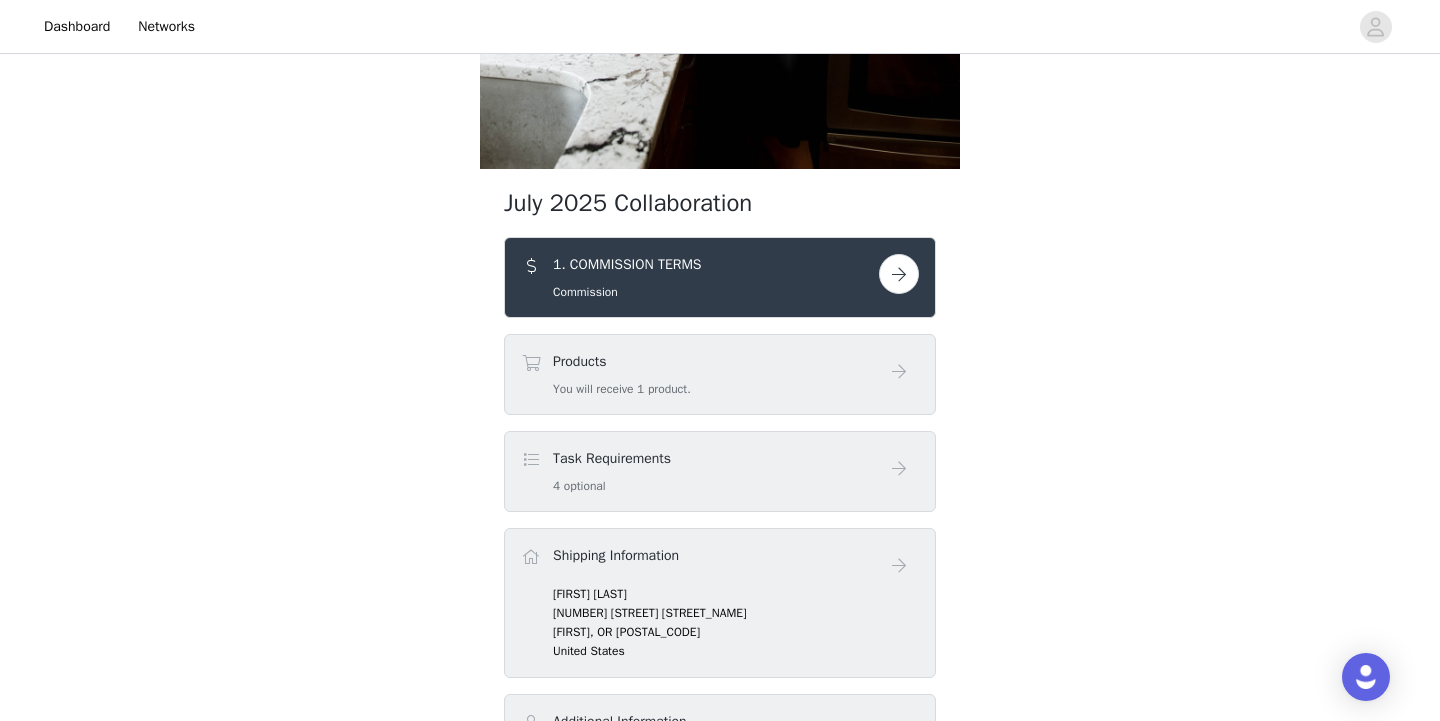 click at bounding box center (899, 274) 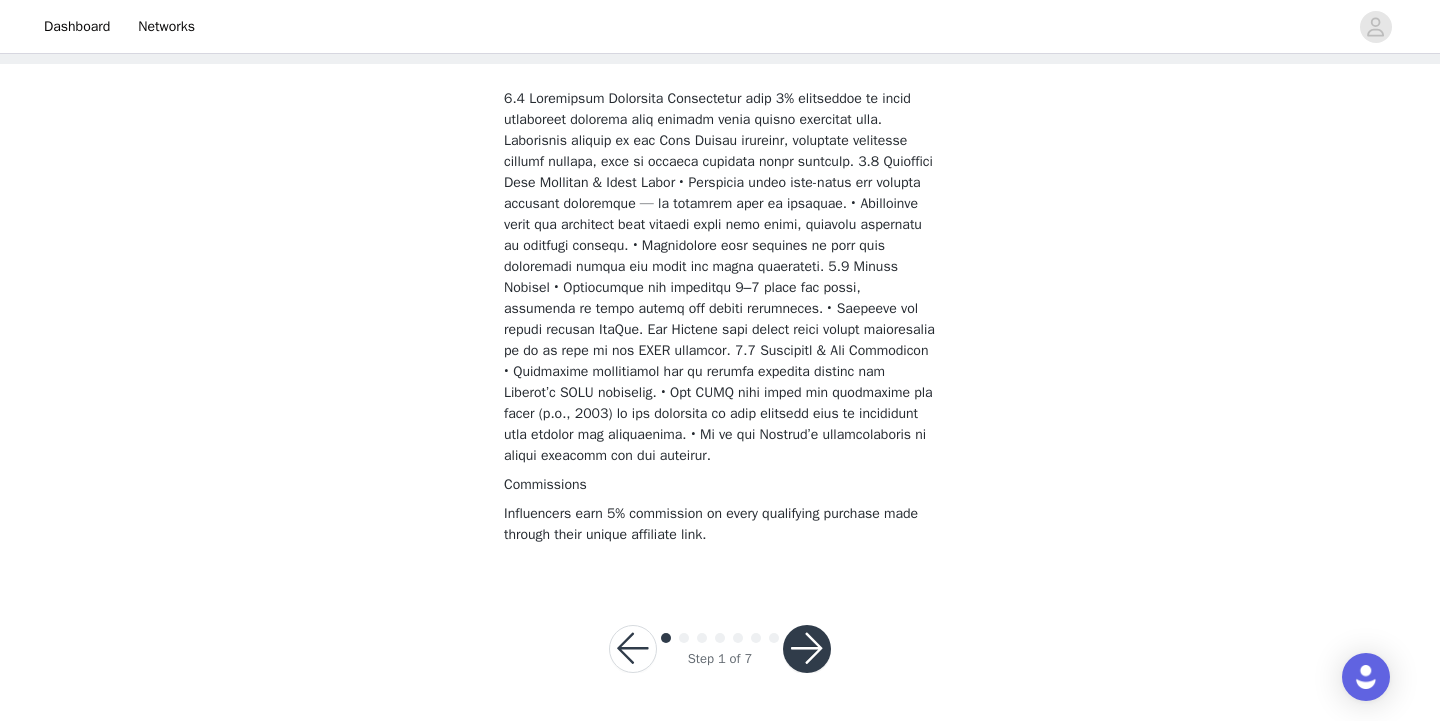 scroll, scrollTop: 118, scrollLeft: 0, axis: vertical 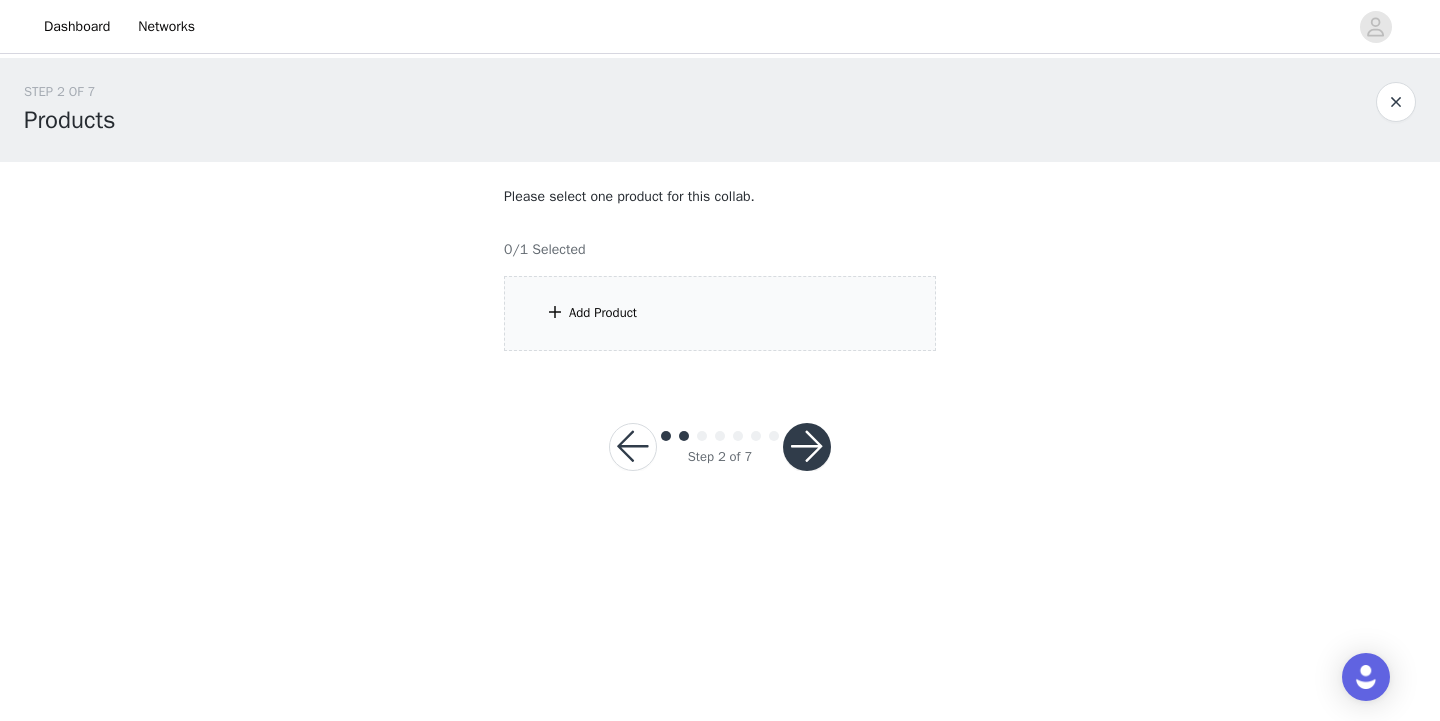 click on "Add Product" at bounding box center [720, 313] 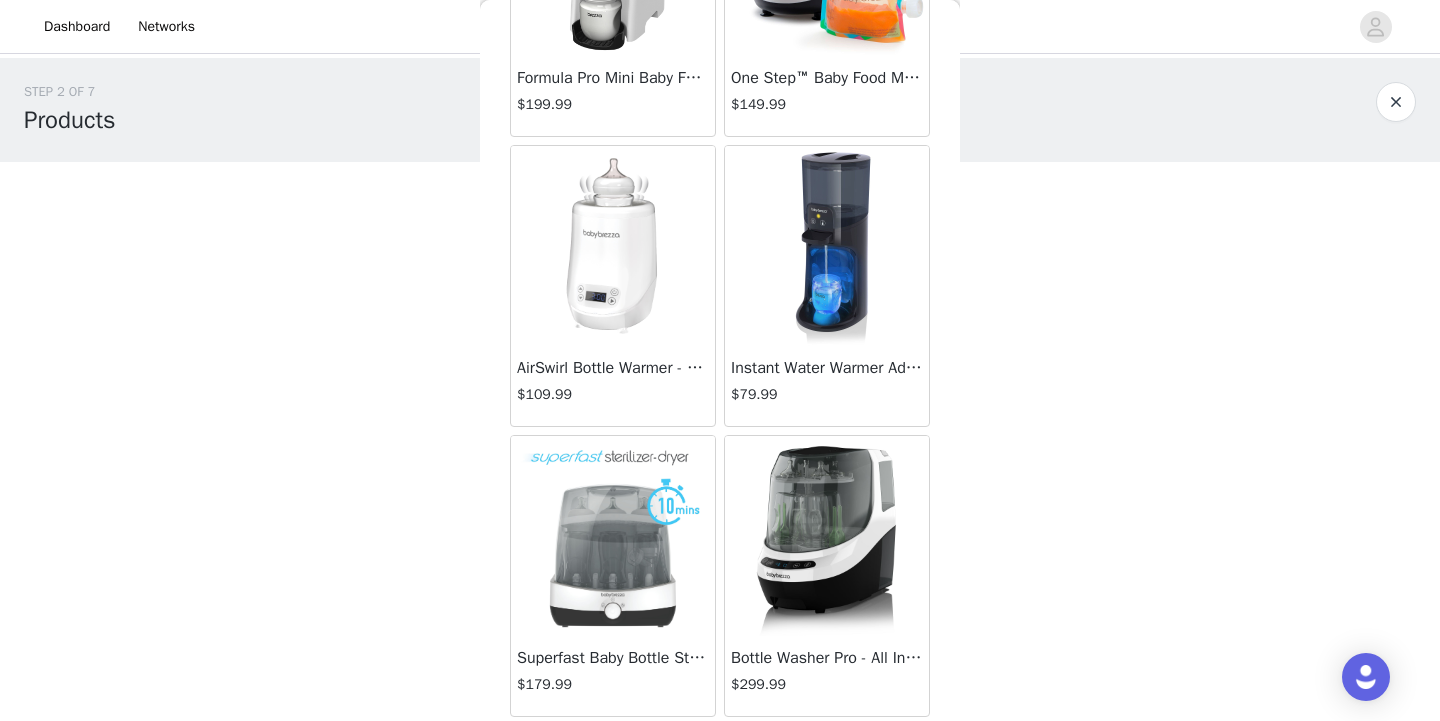 scroll, scrollTop: 825, scrollLeft: 0, axis: vertical 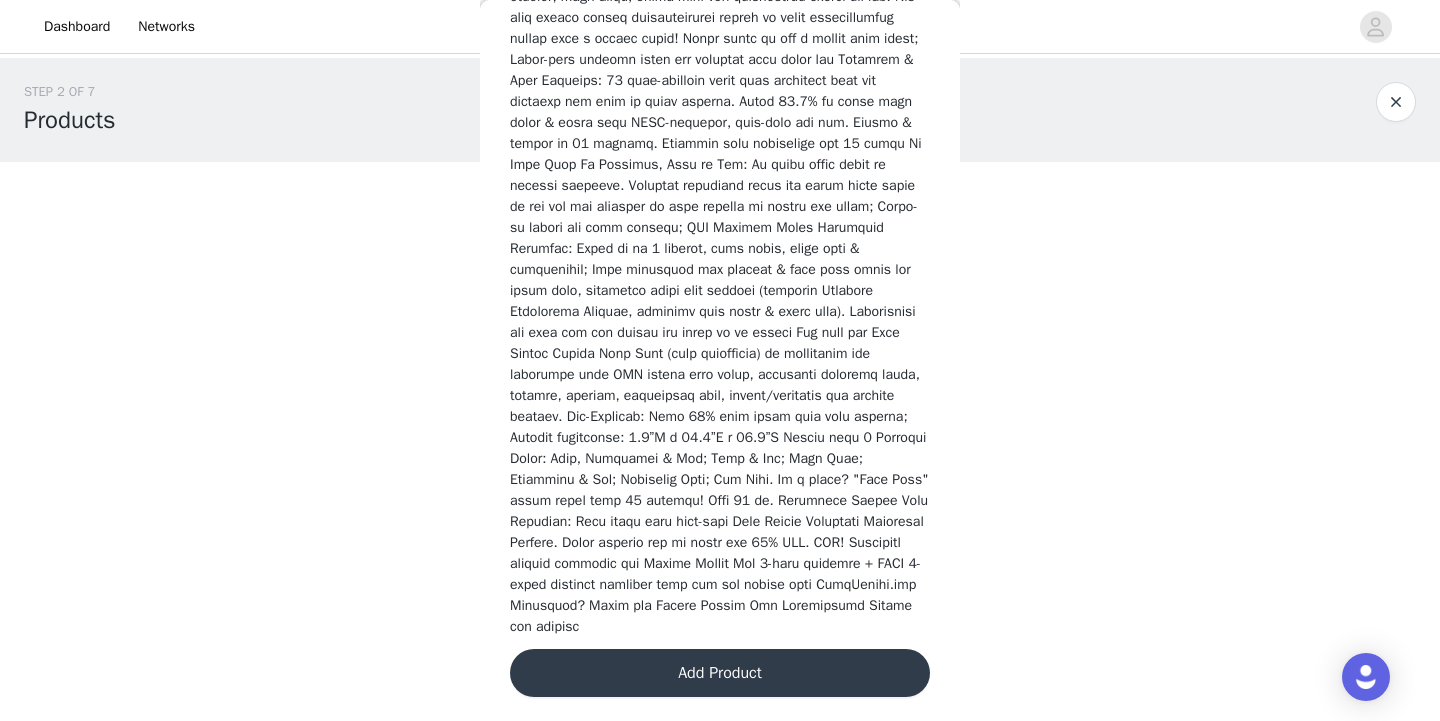click on "Add Product" at bounding box center [720, 673] 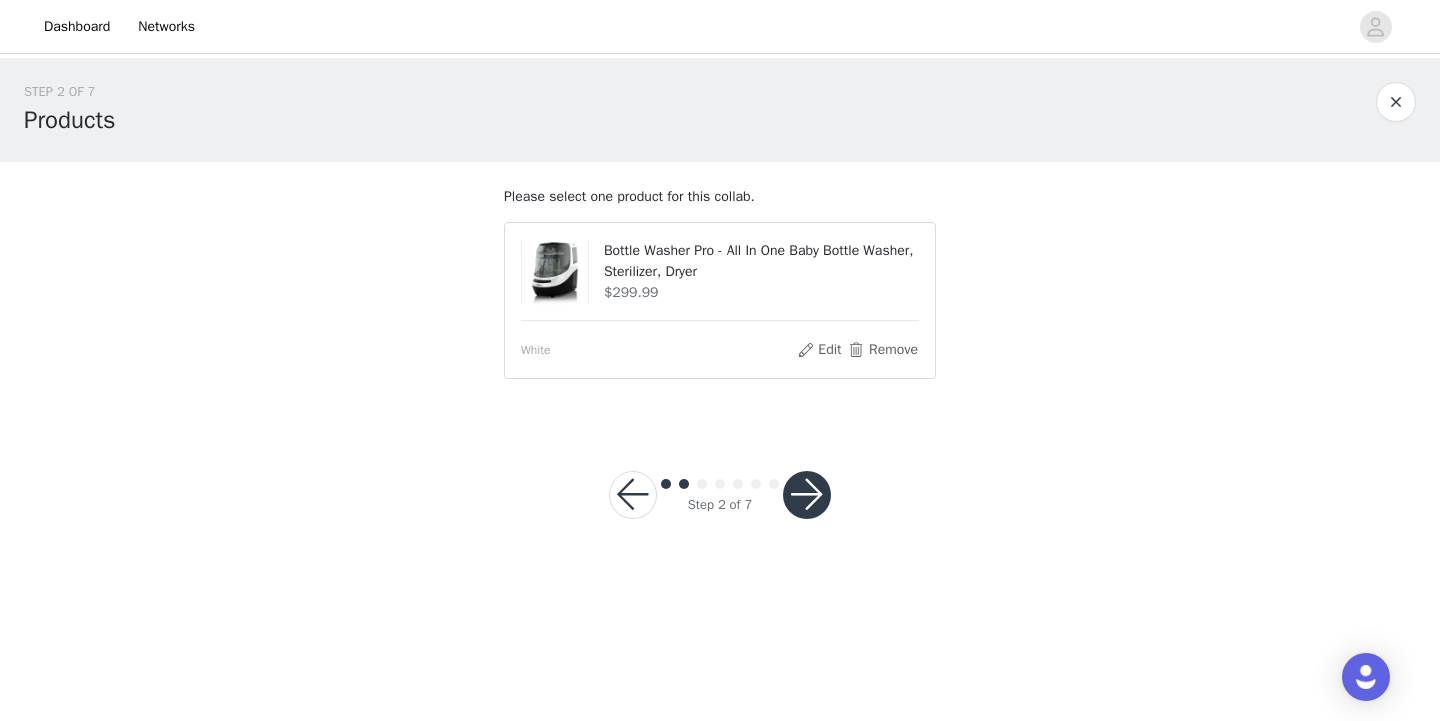click at bounding box center (807, 495) 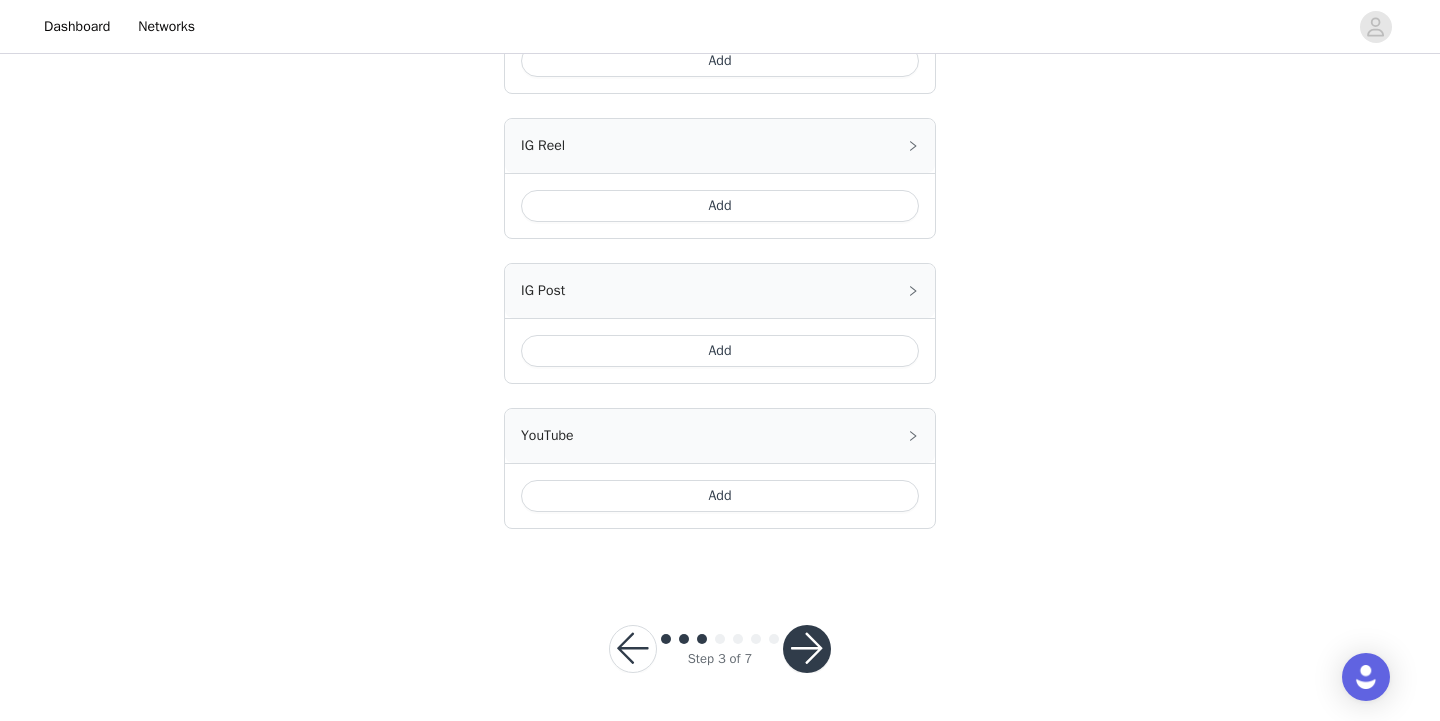 scroll, scrollTop: 1490, scrollLeft: 0, axis: vertical 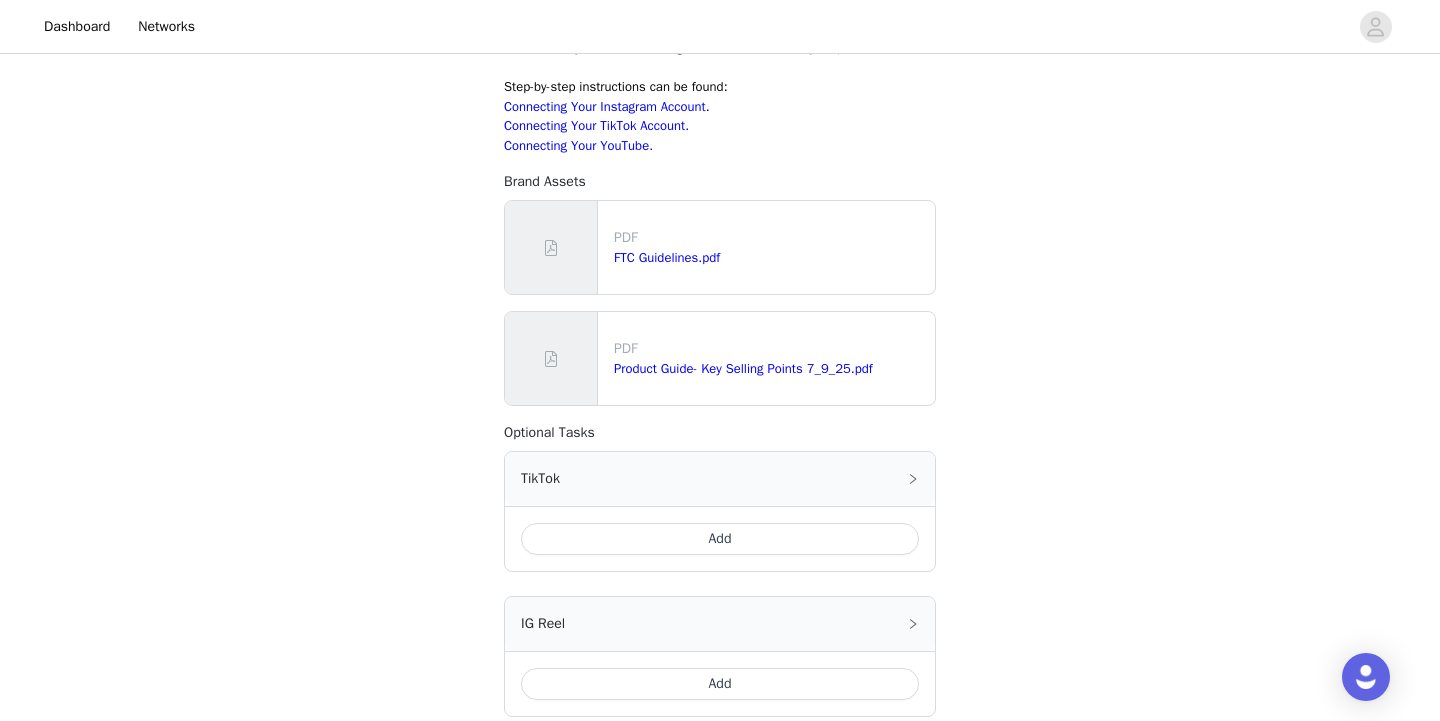 click on "Add" at bounding box center (720, 539) 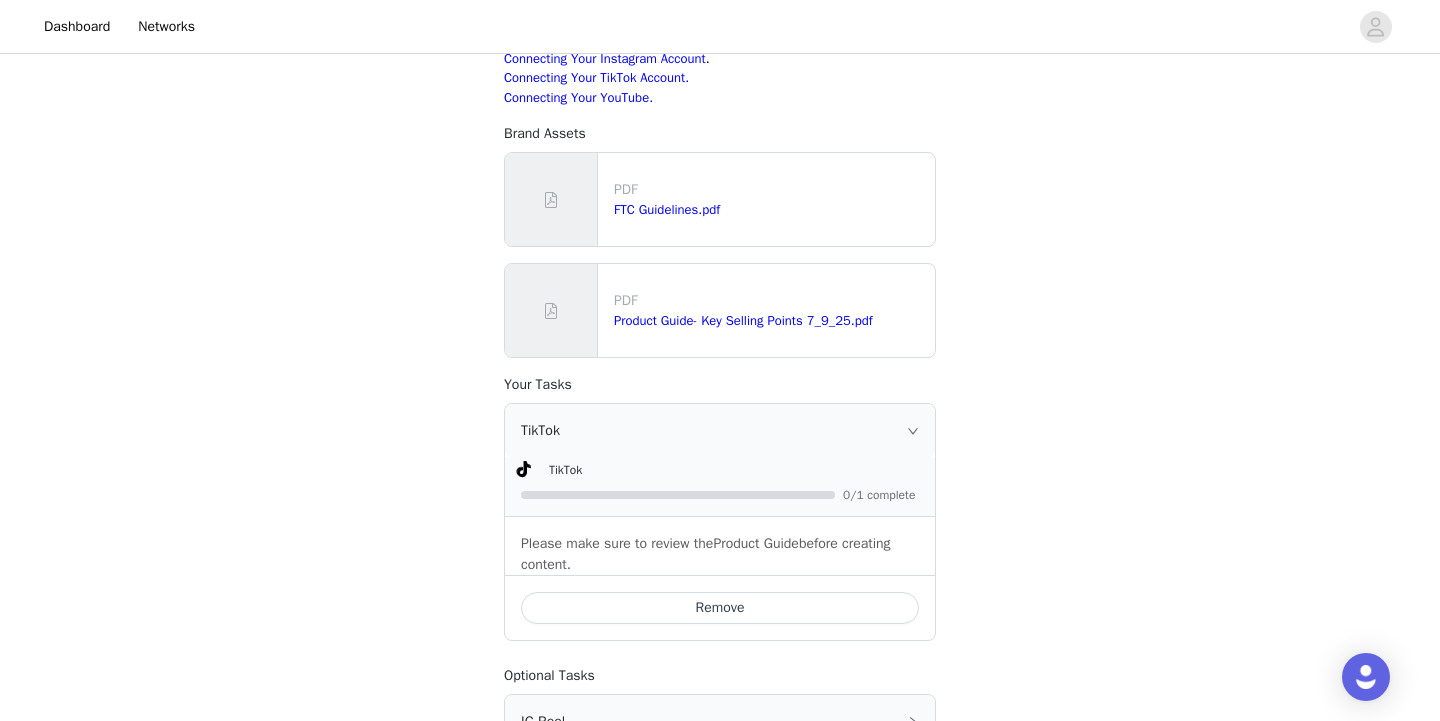 scroll, scrollTop: 1114, scrollLeft: 0, axis: vertical 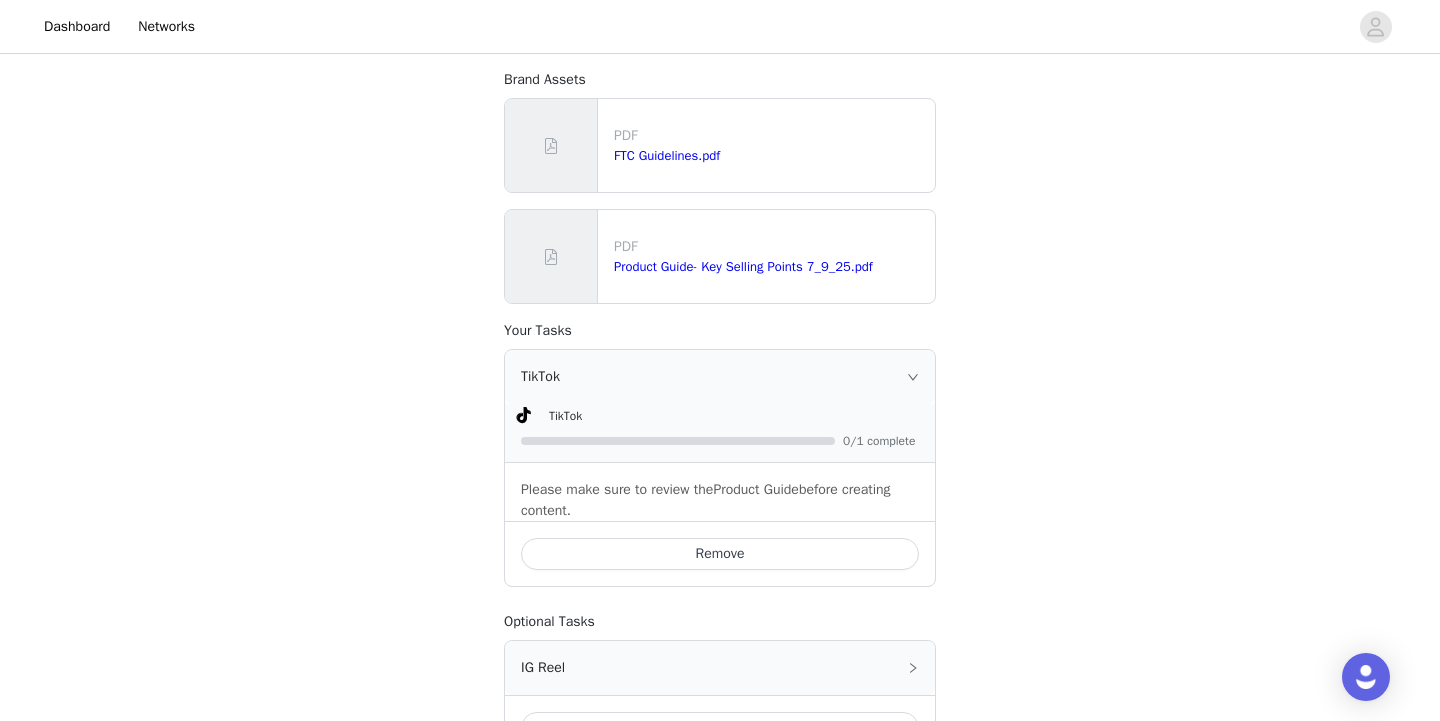 click on "TikTok" at bounding box center [720, 377] 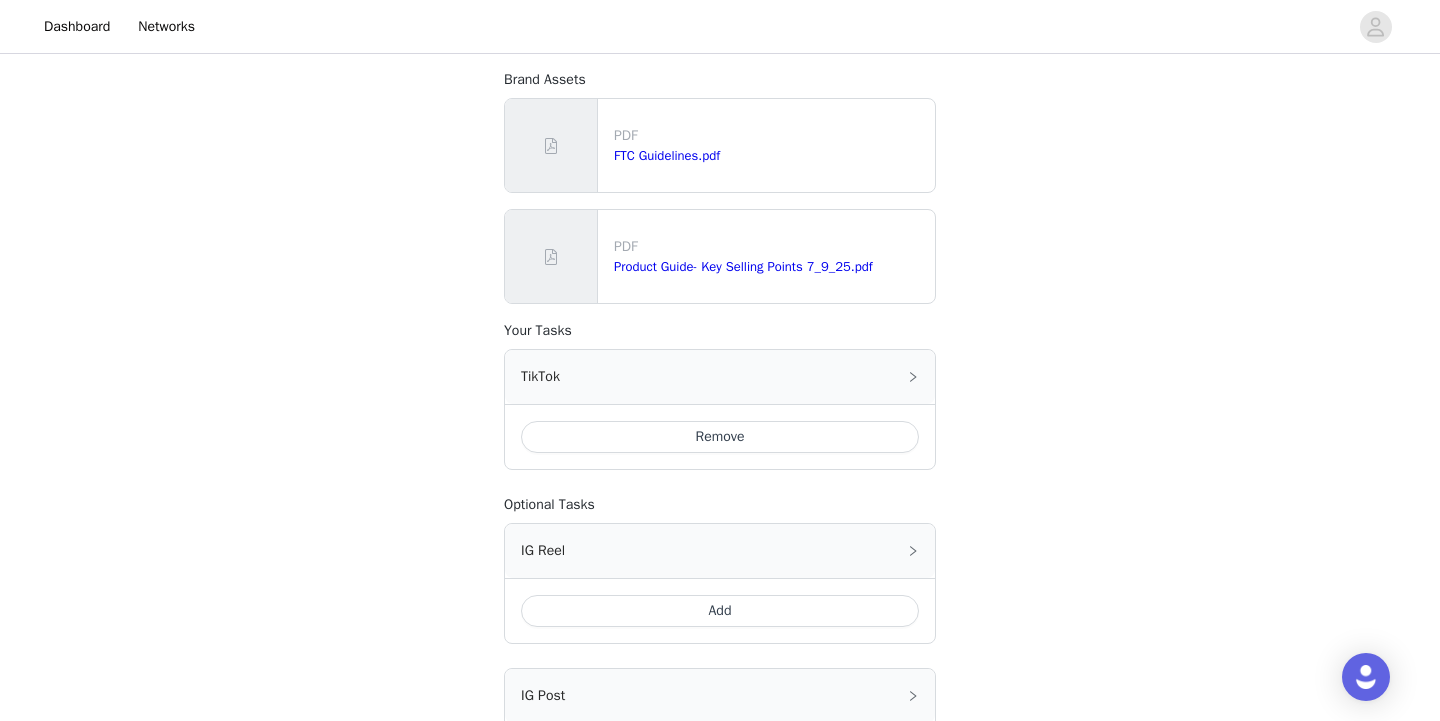 click on "PDF FTC Guidelines.pdf" at bounding box center (770, 145) 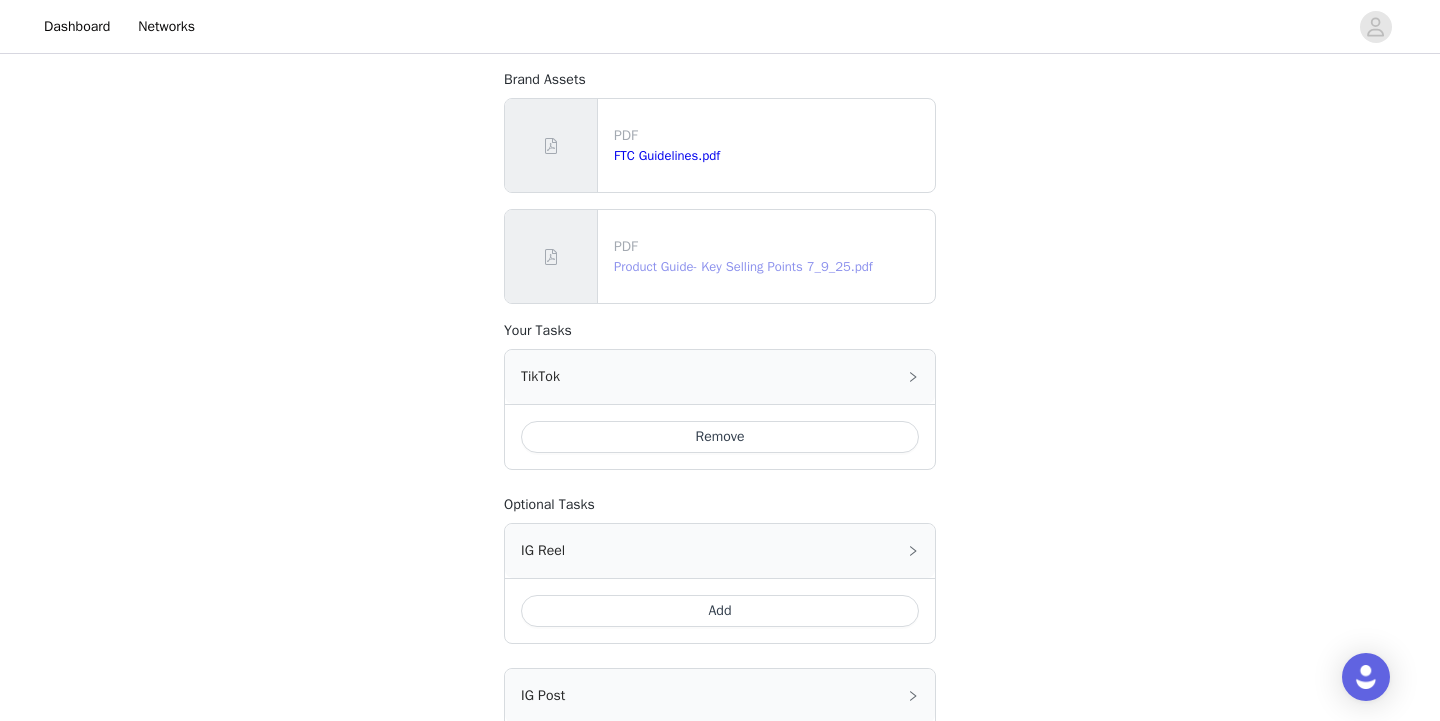 click on "Product Guide- Key Selling Points 7_9_25.pdf" at bounding box center (743, 266) 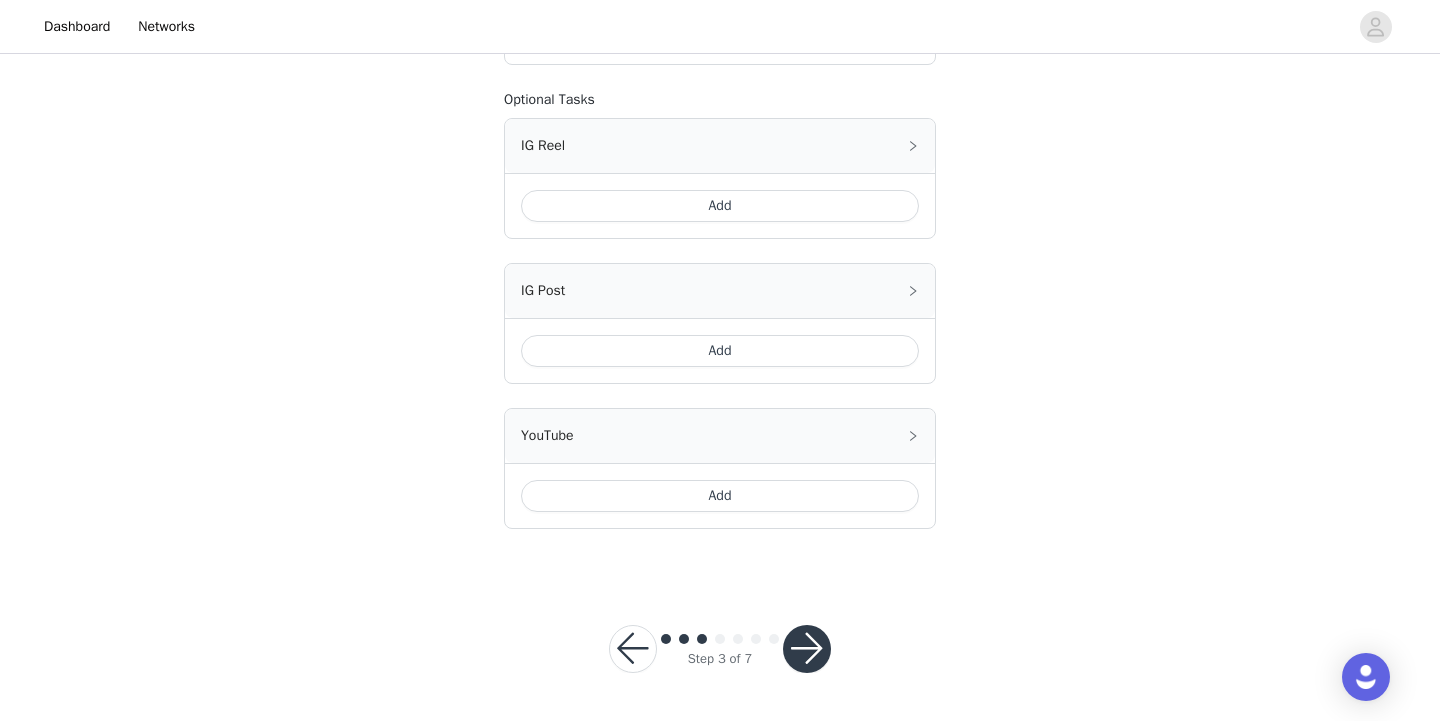 scroll, scrollTop: 1519, scrollLeft: 0, axis: vertical 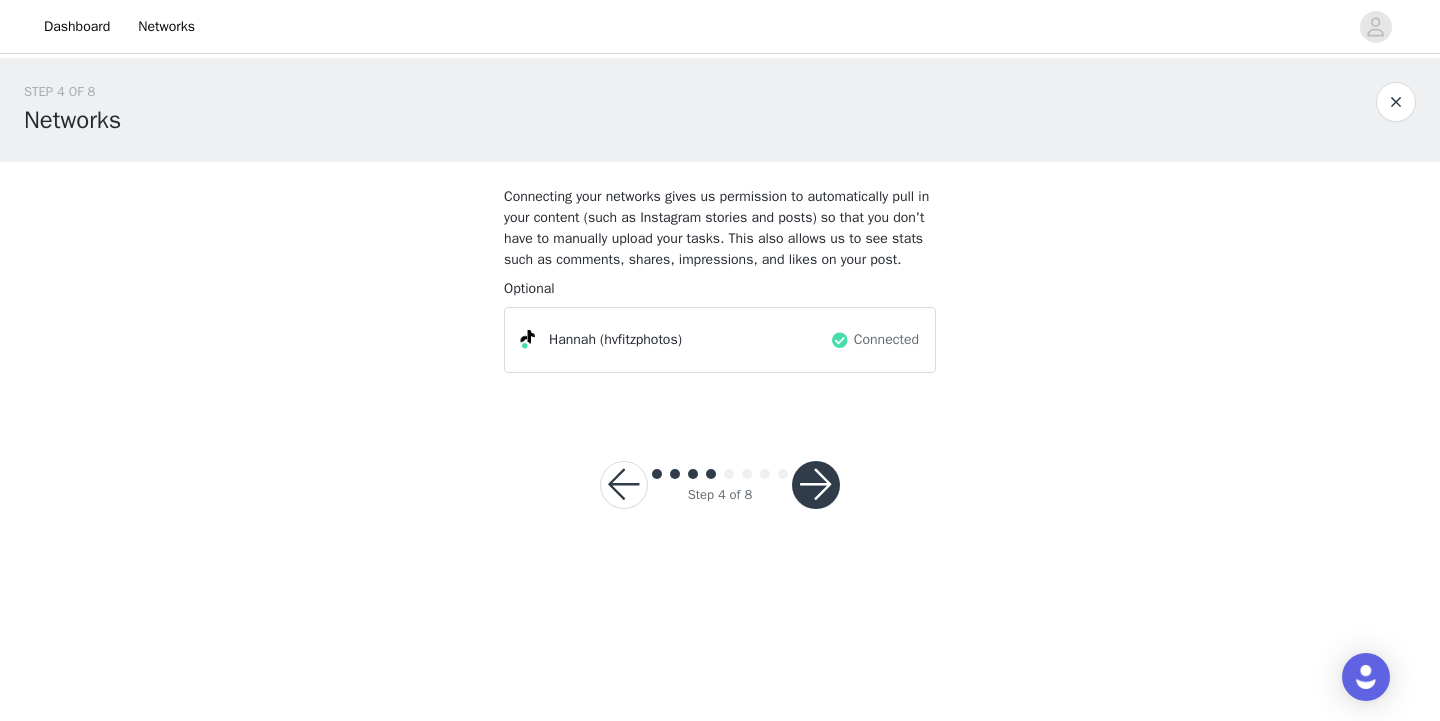 click at bounding box center [816, 485] 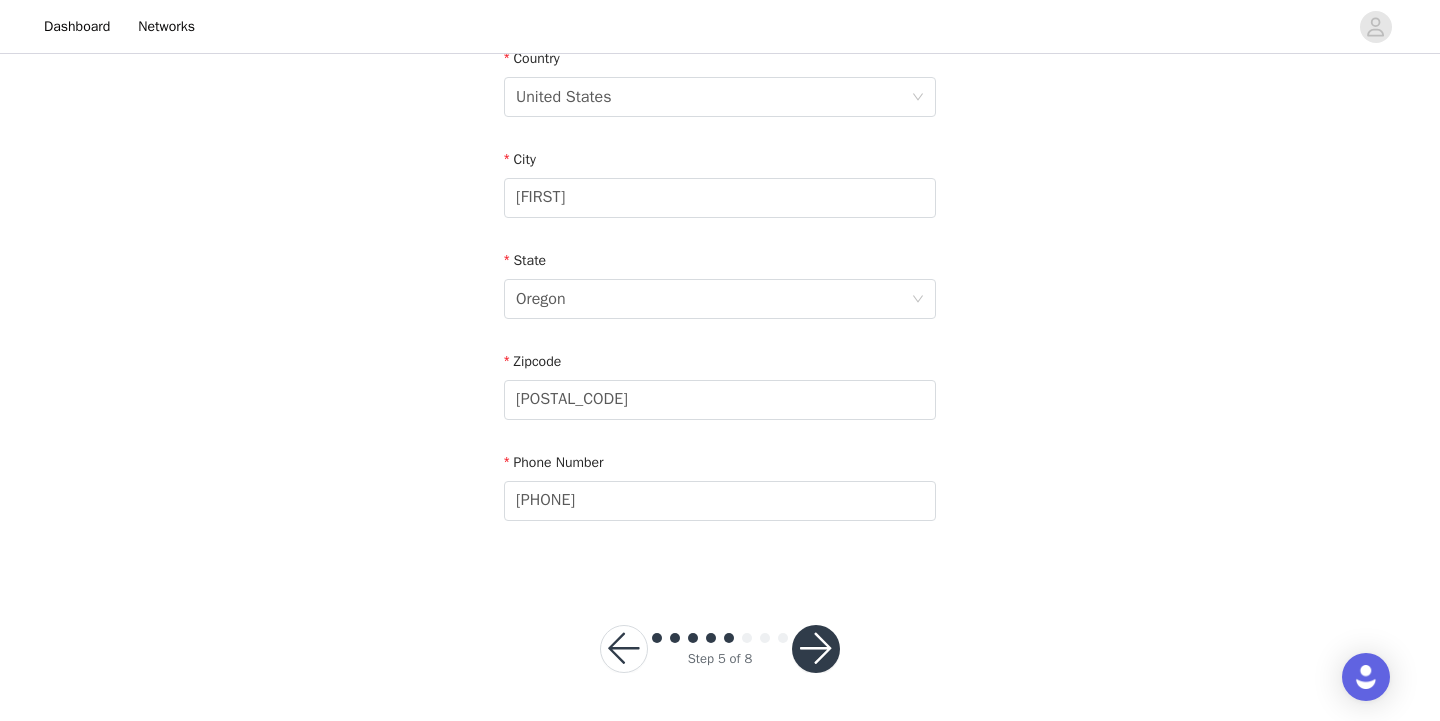 scroll, scrollTop: 642, scrollLeft: 0, axis: vertical 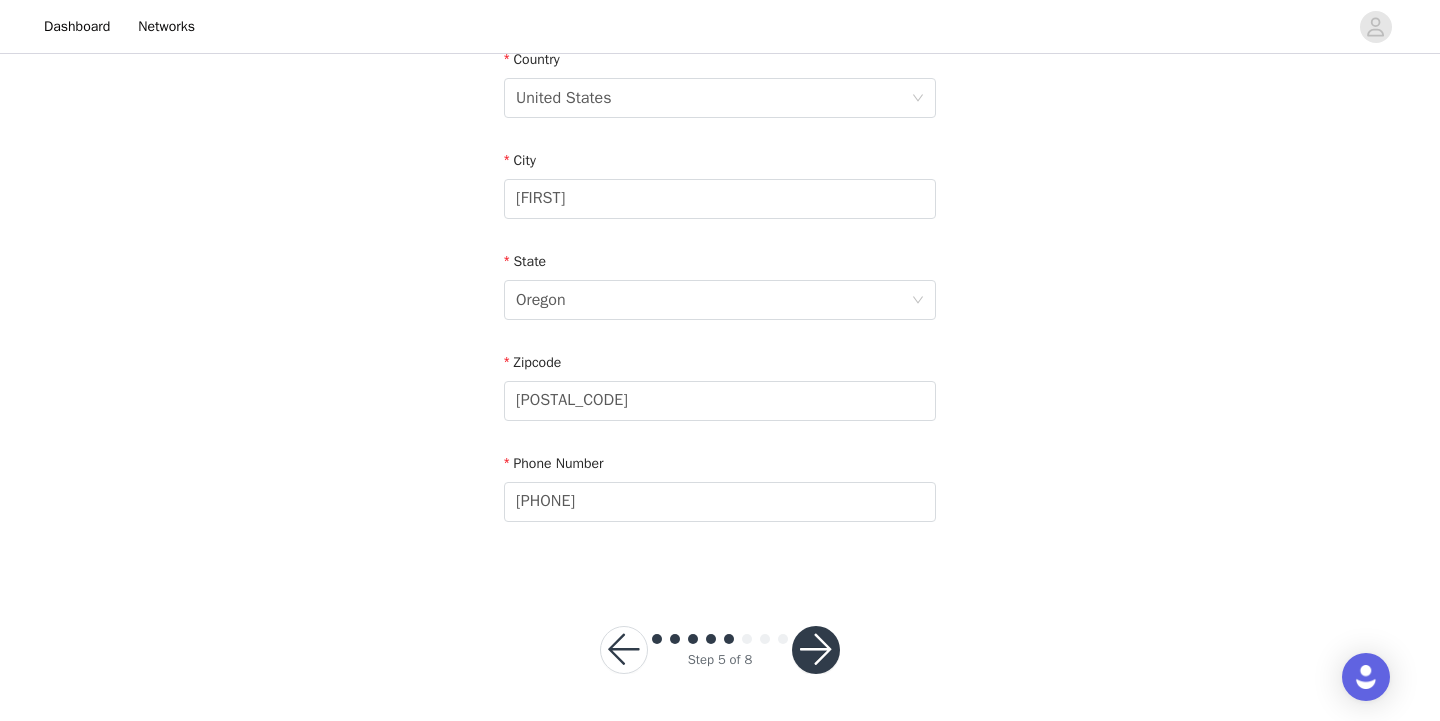 click at bounding box center [816, 650] 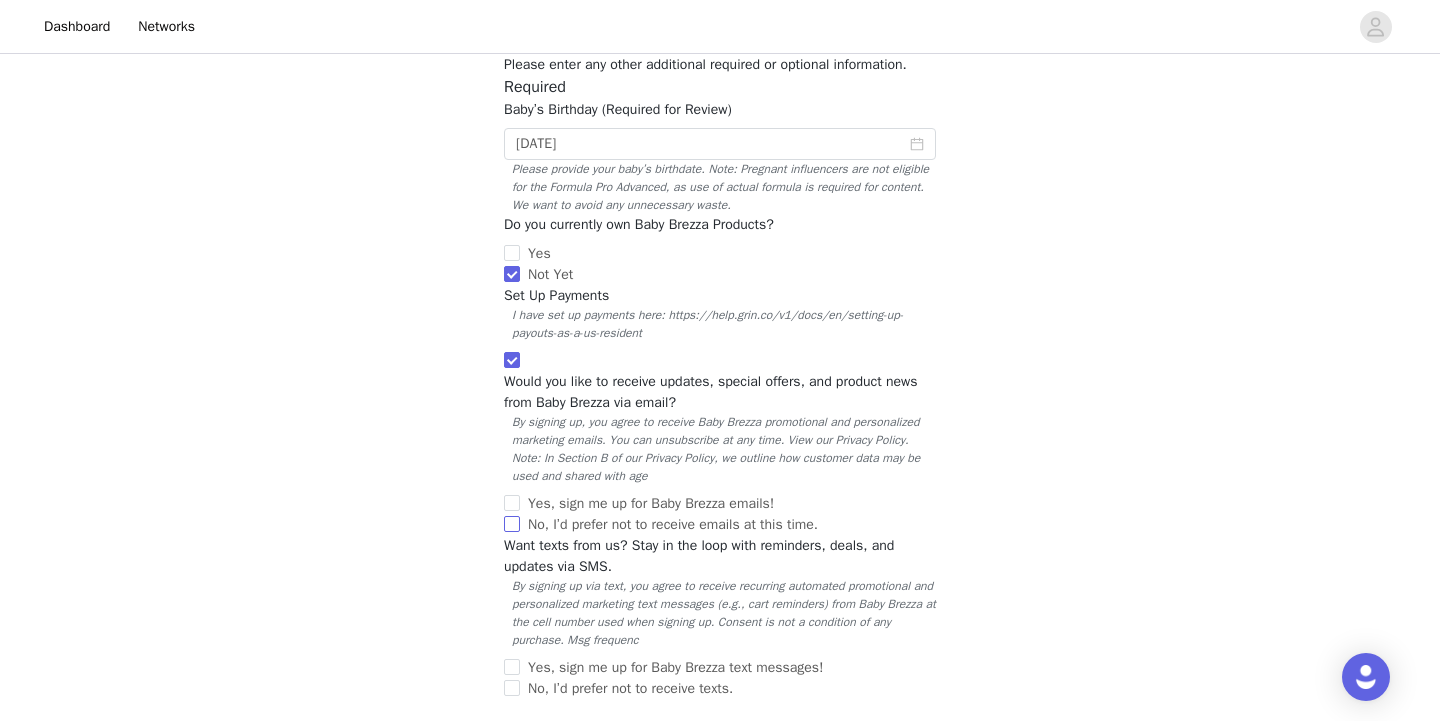 scroll, scrollTop: 132, scrollLeft: 0, axis: vertical 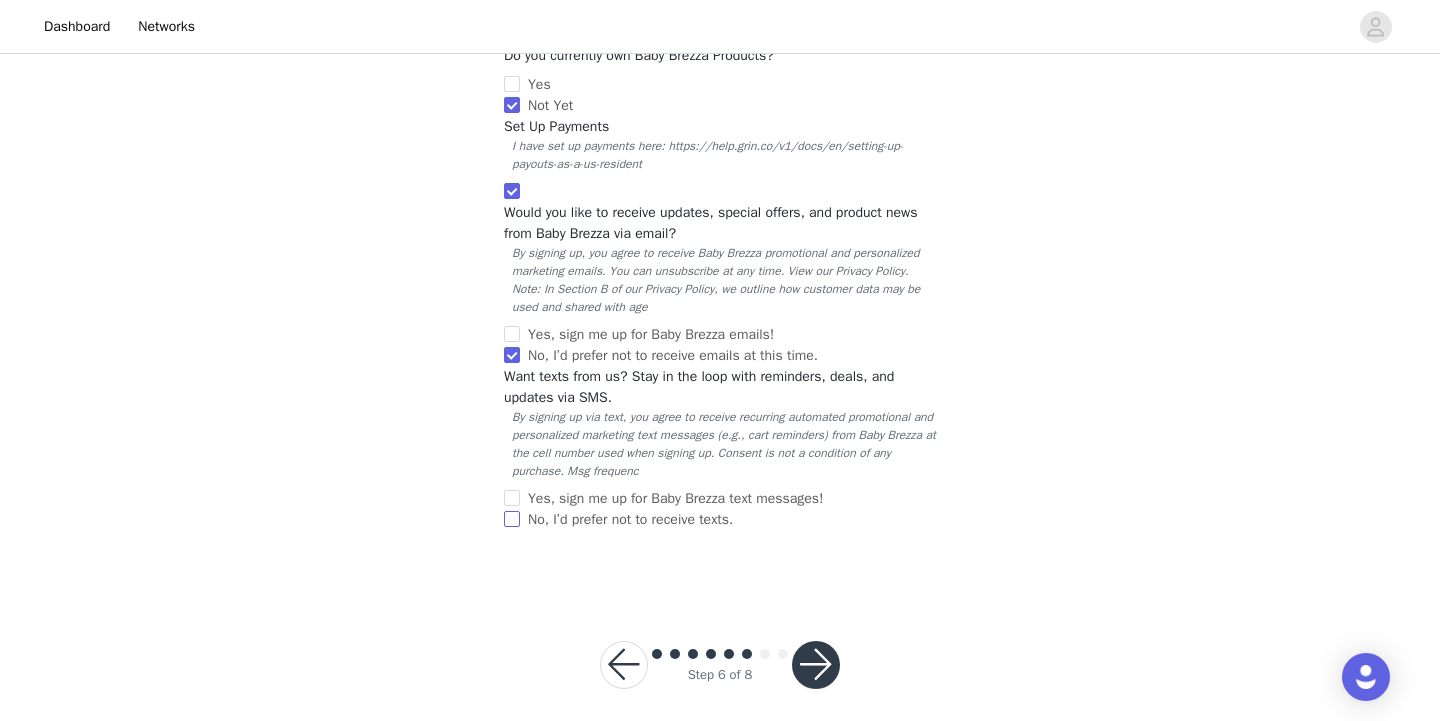 click on "No, I’d prefer not to receive texts." at bounding box center (512, 519) 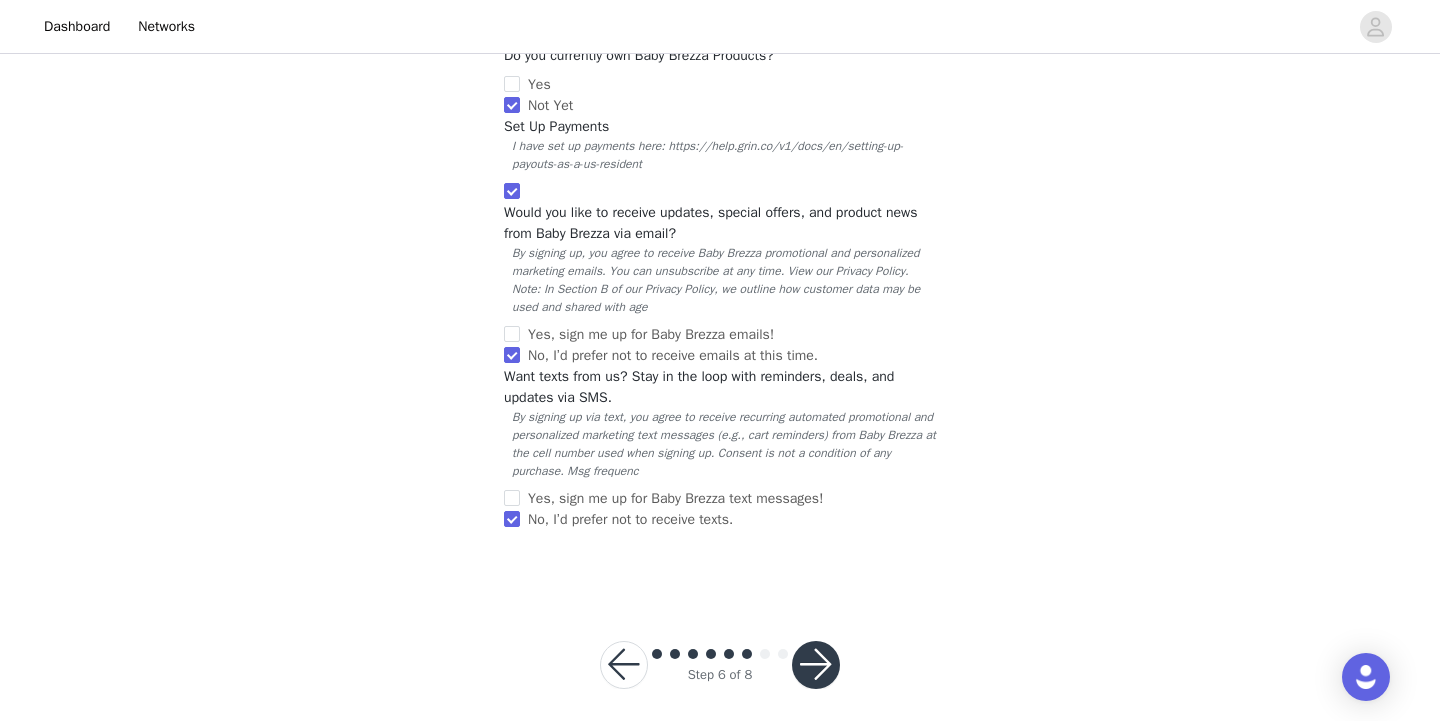 click at bounding box center (816, 665) 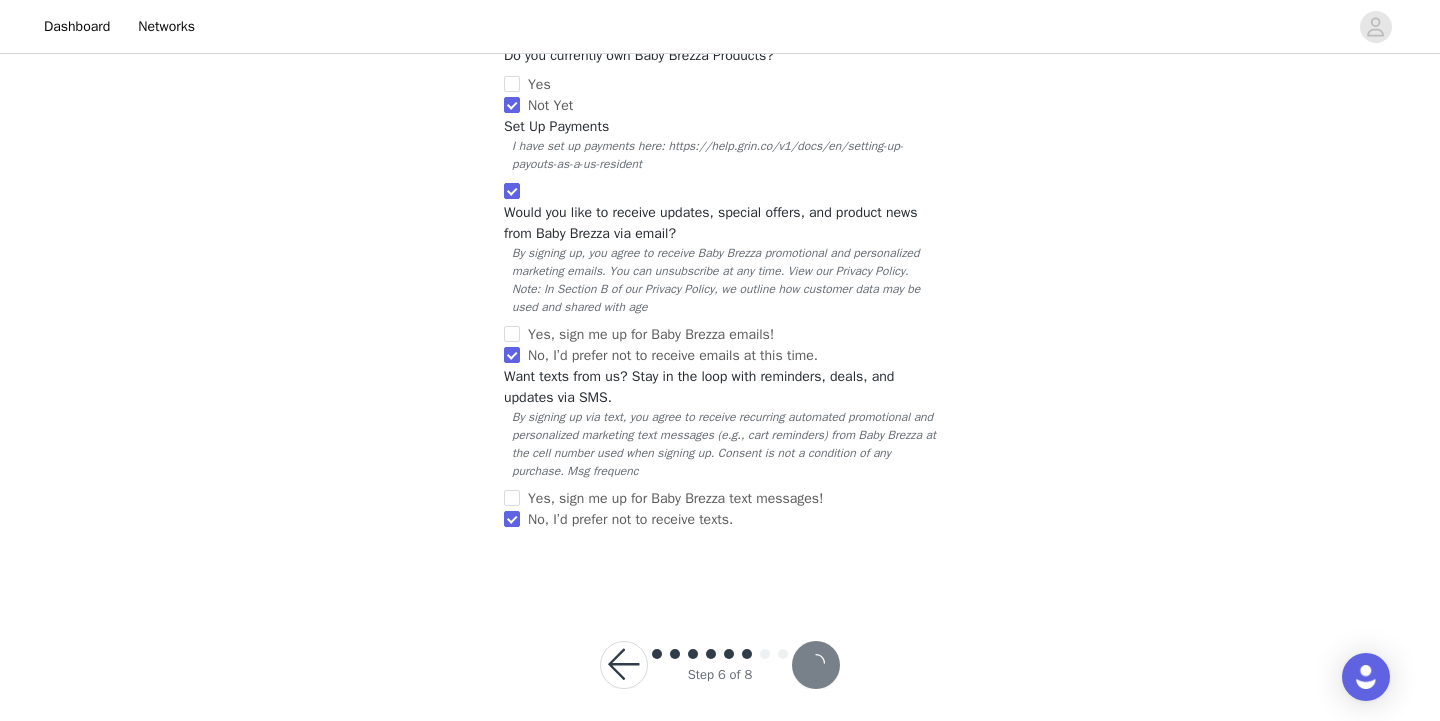 scroll, scrollTop: 0, scrollLeft: 0, axis: both 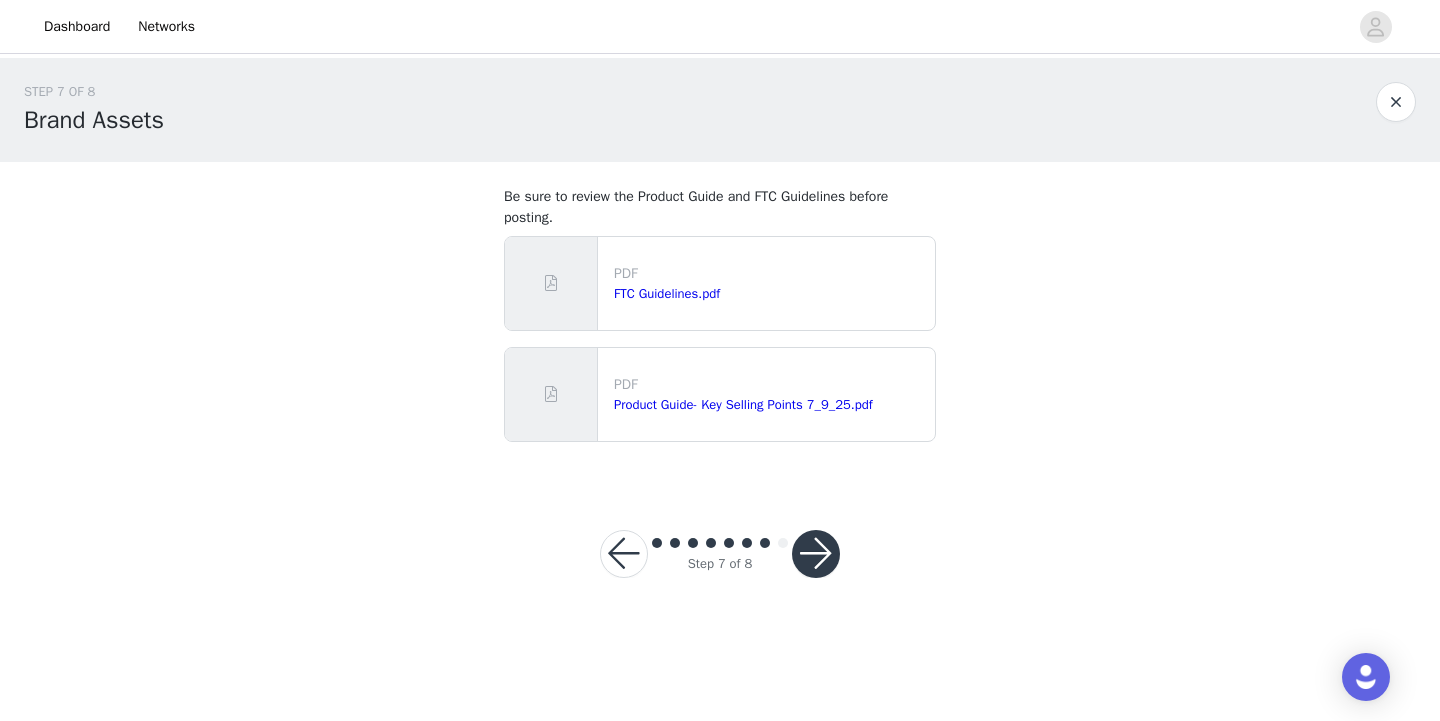 click at bounding box center (816, 554) 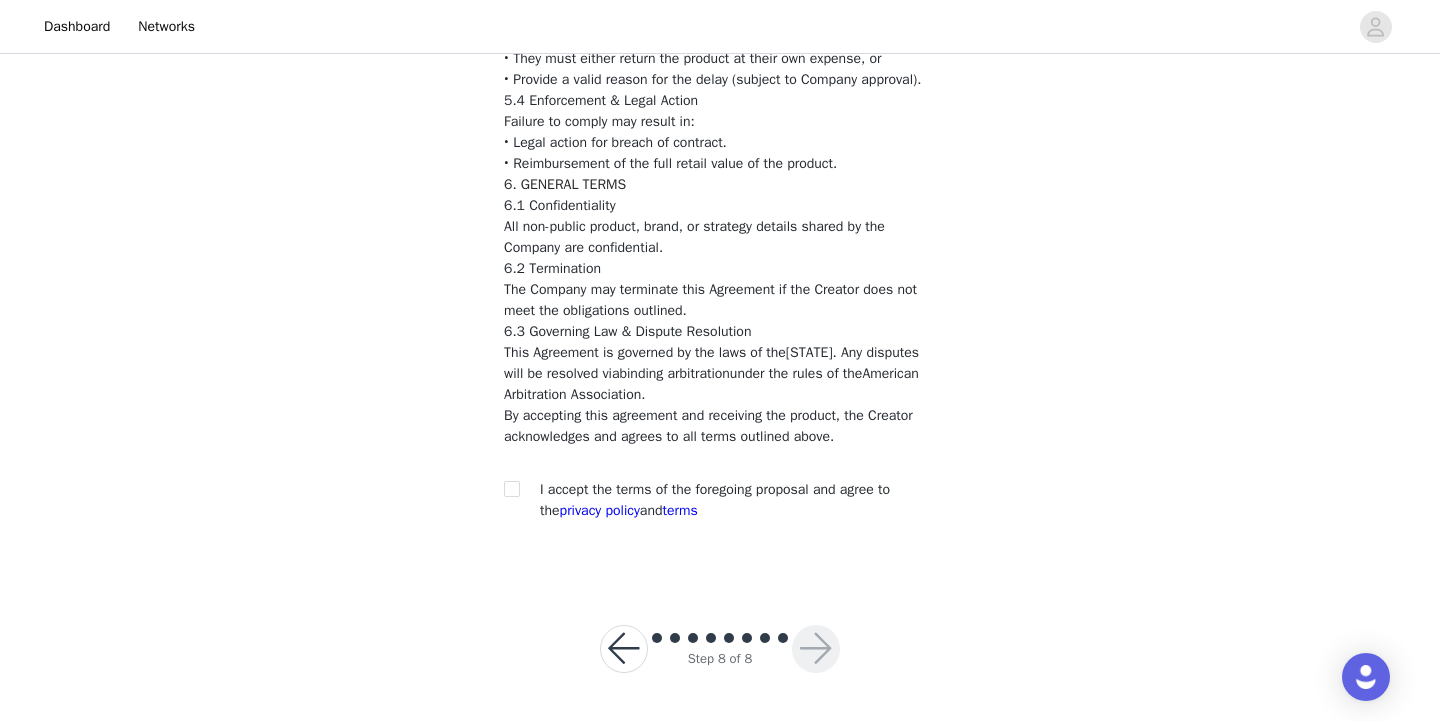 scroll, scrollTop: 2156, scrollLeft: 0, axis: vertical 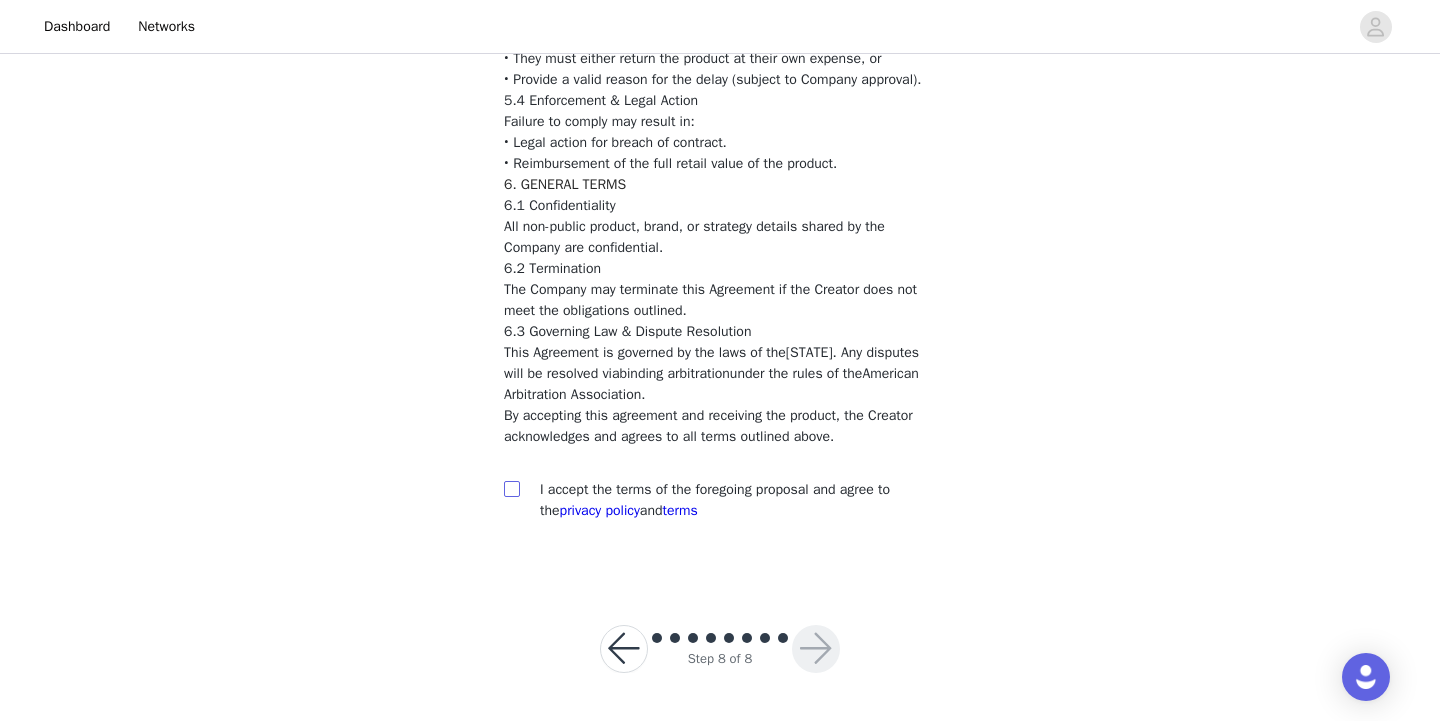 click at bounding box center [511, 488] 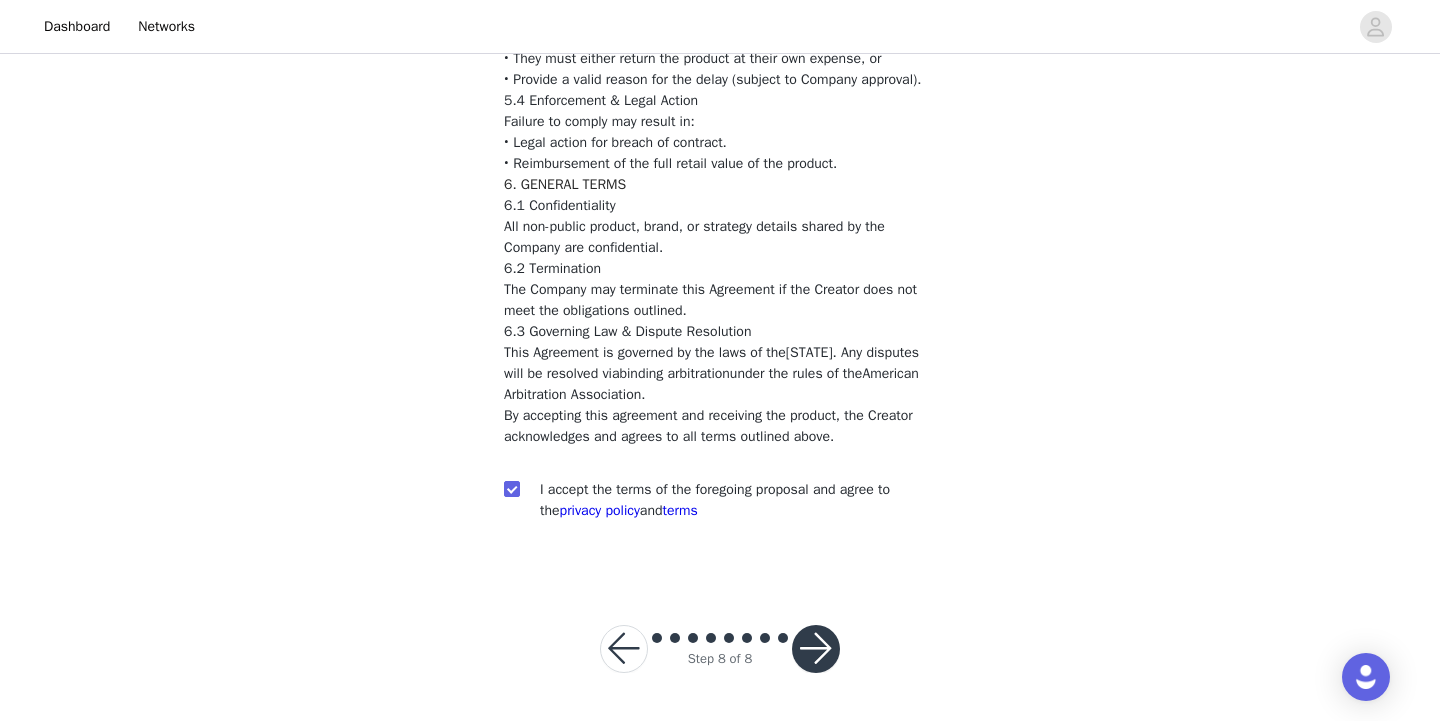 click at bounding box center [816, 649] 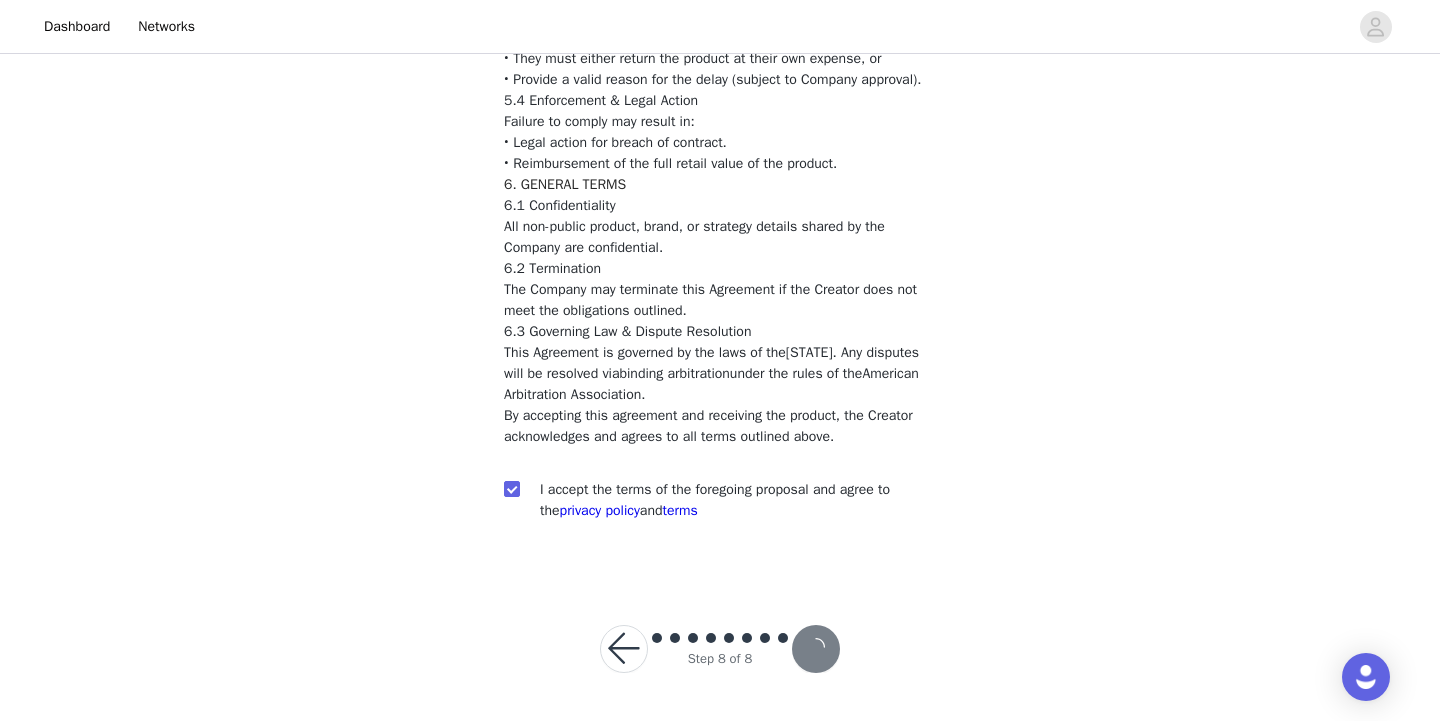 scroll, scrollTop: 1, scrollLeft: 0, axis: vertical 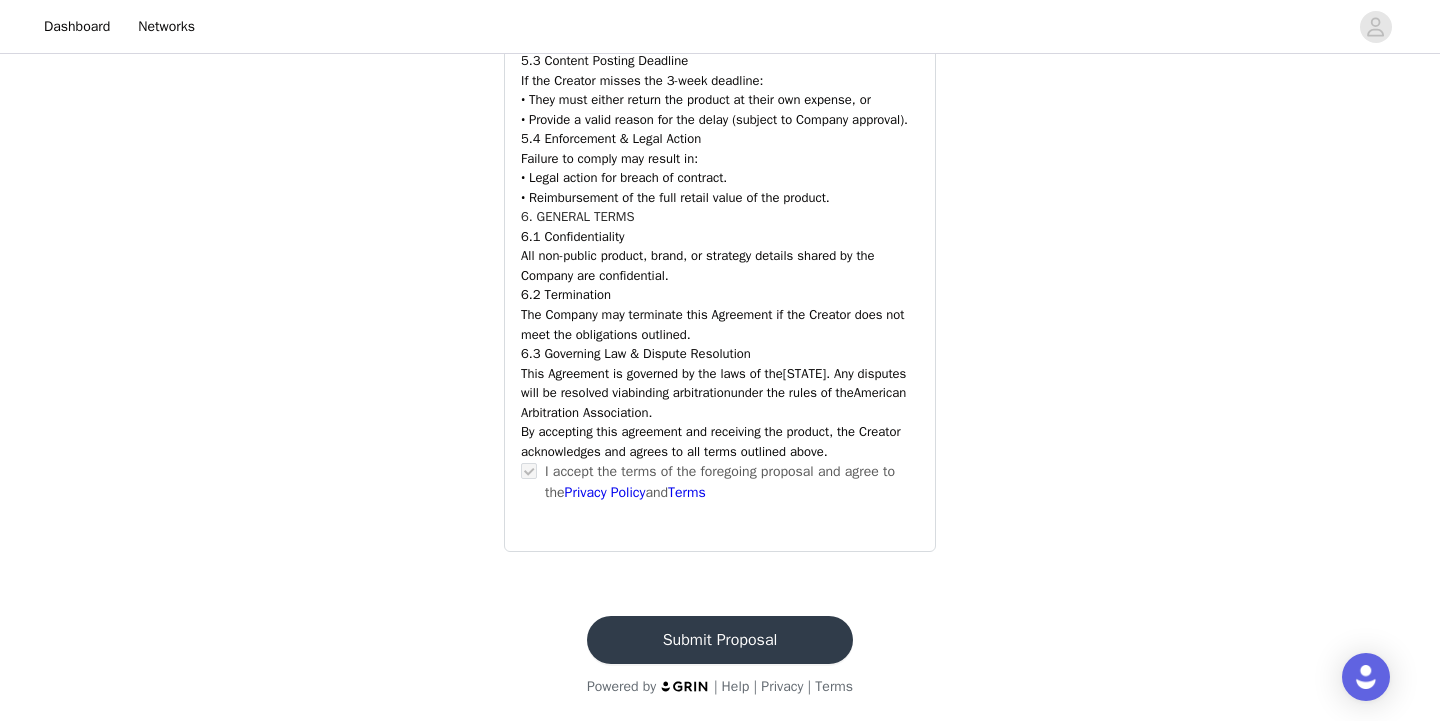 click on "Submit Proposal" at bounding box center [720, 640] 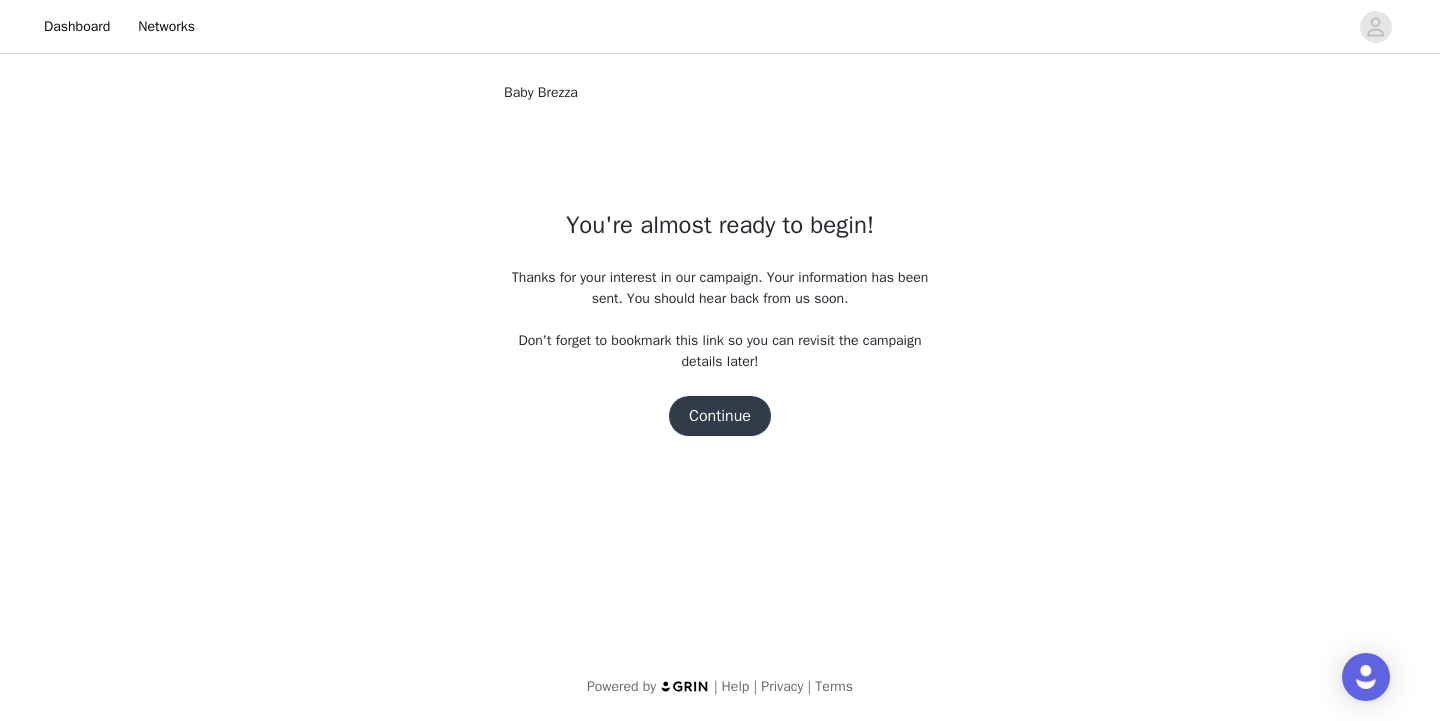 scroll, scrollTop: 0, scrollLeft: 0, axis: both 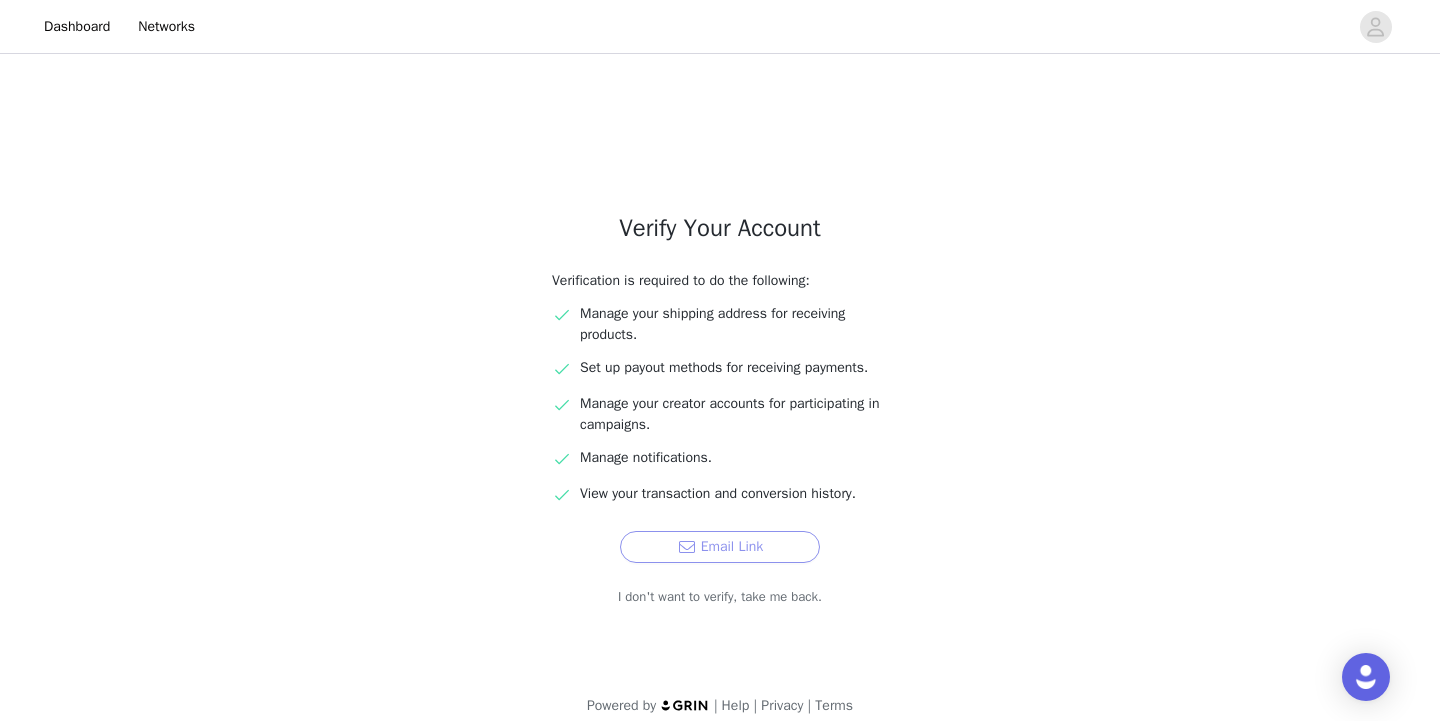 click on "Email Link" at bounding box center [720, 547] 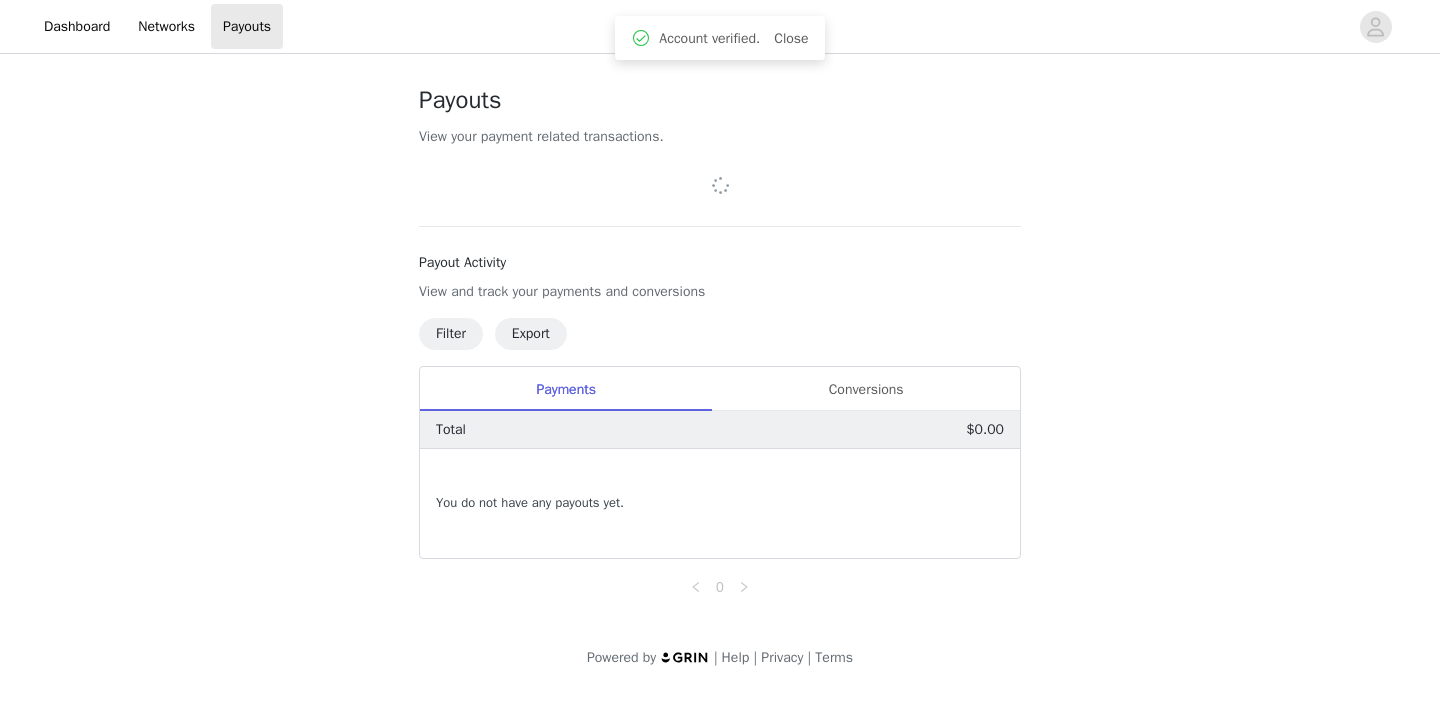 scroll, scrollTop: 0, scrollLeft: 0, axis: both 